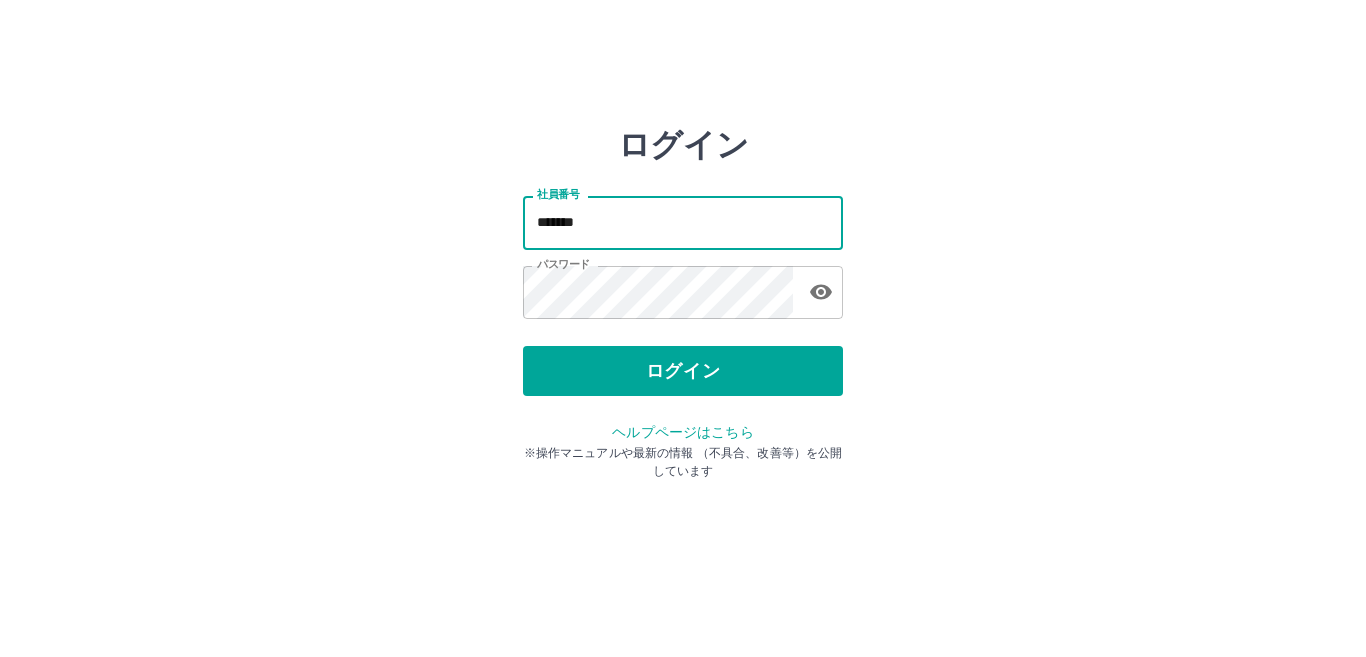 scroll, scrollTop: 0, scrollLeft: 0, axis: both 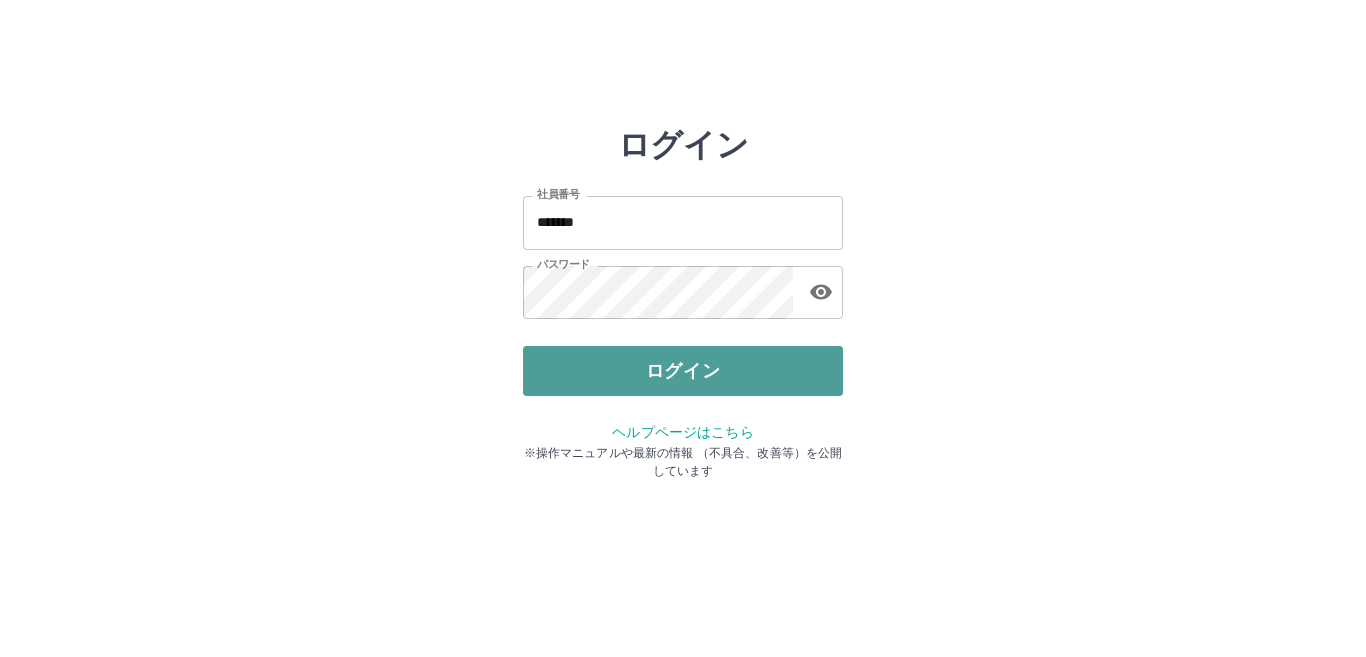 click on "ログイン" at bounding box center (683, 371) 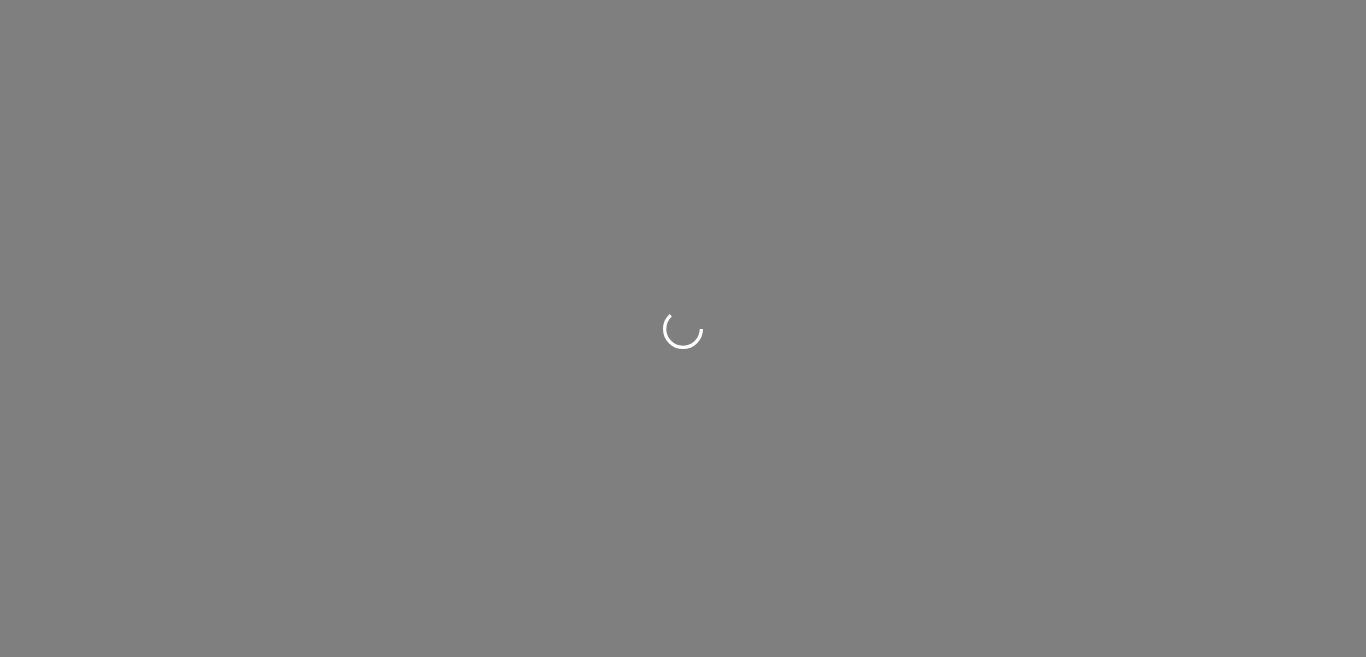 scroll, scrollTop: 0, scrollLeft: 0, axis: both 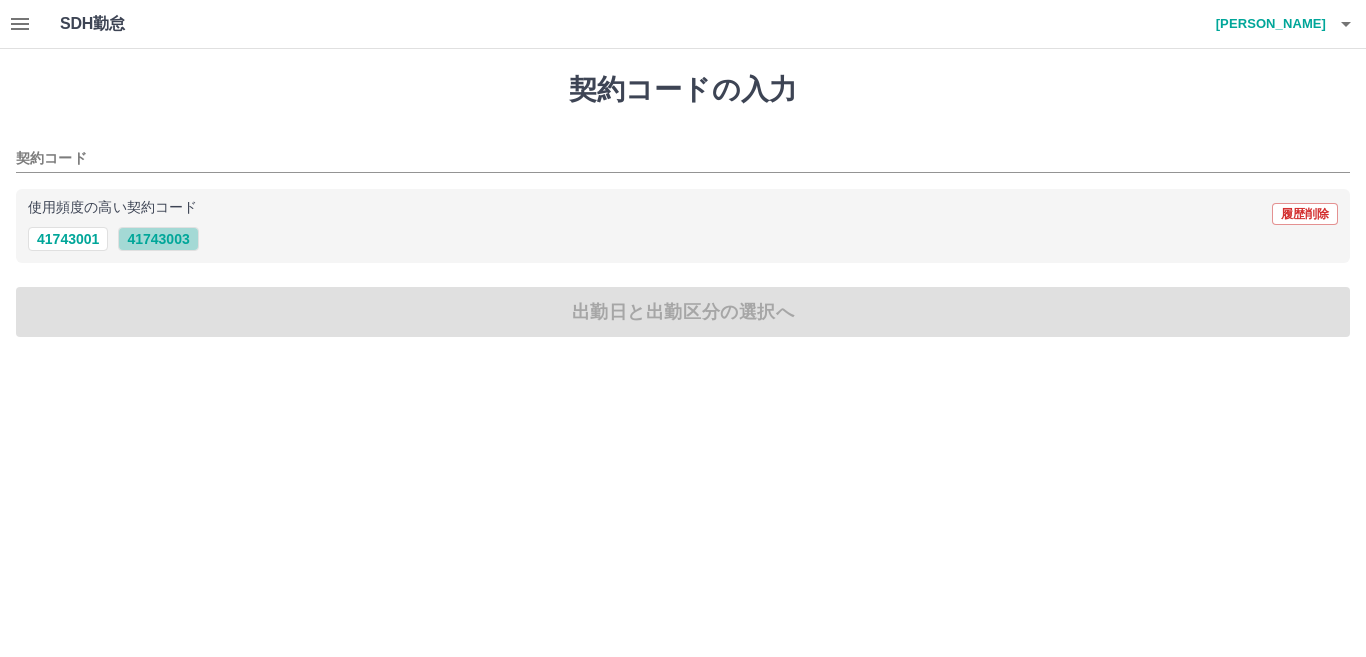 click on "41743003" at bounding box center (158, 239) 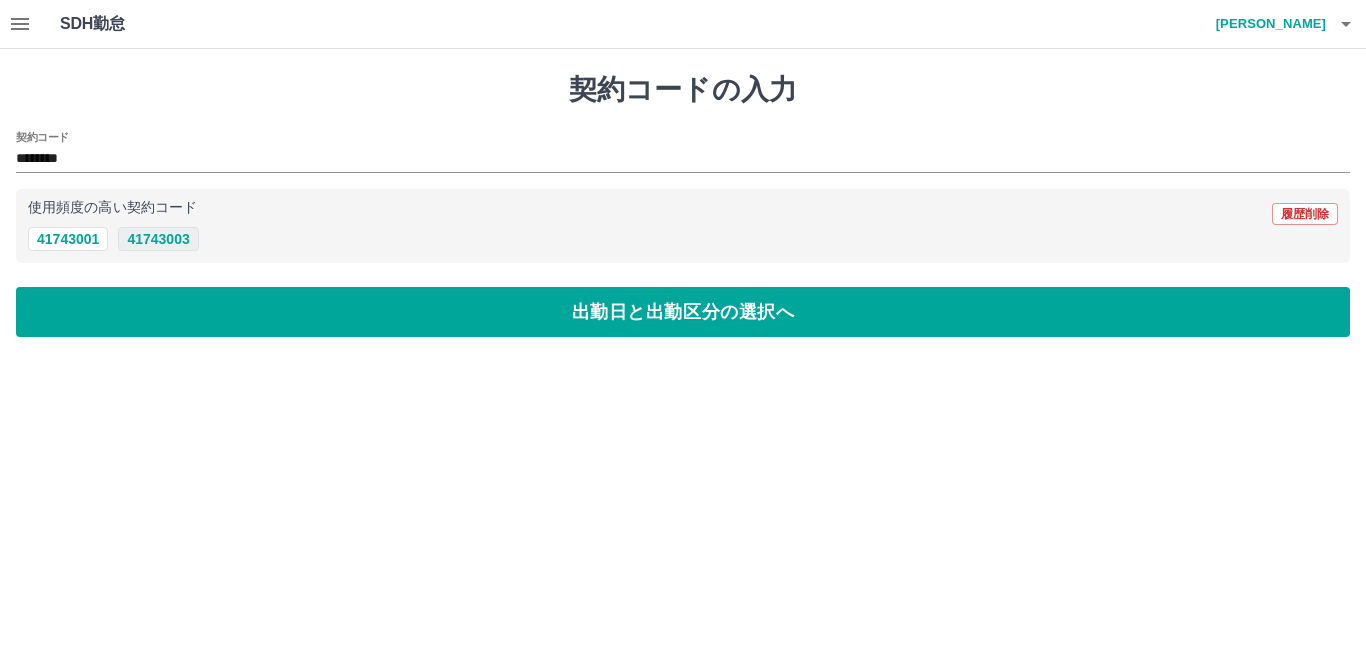 click on "41743003" at bounding box center (158, 239) 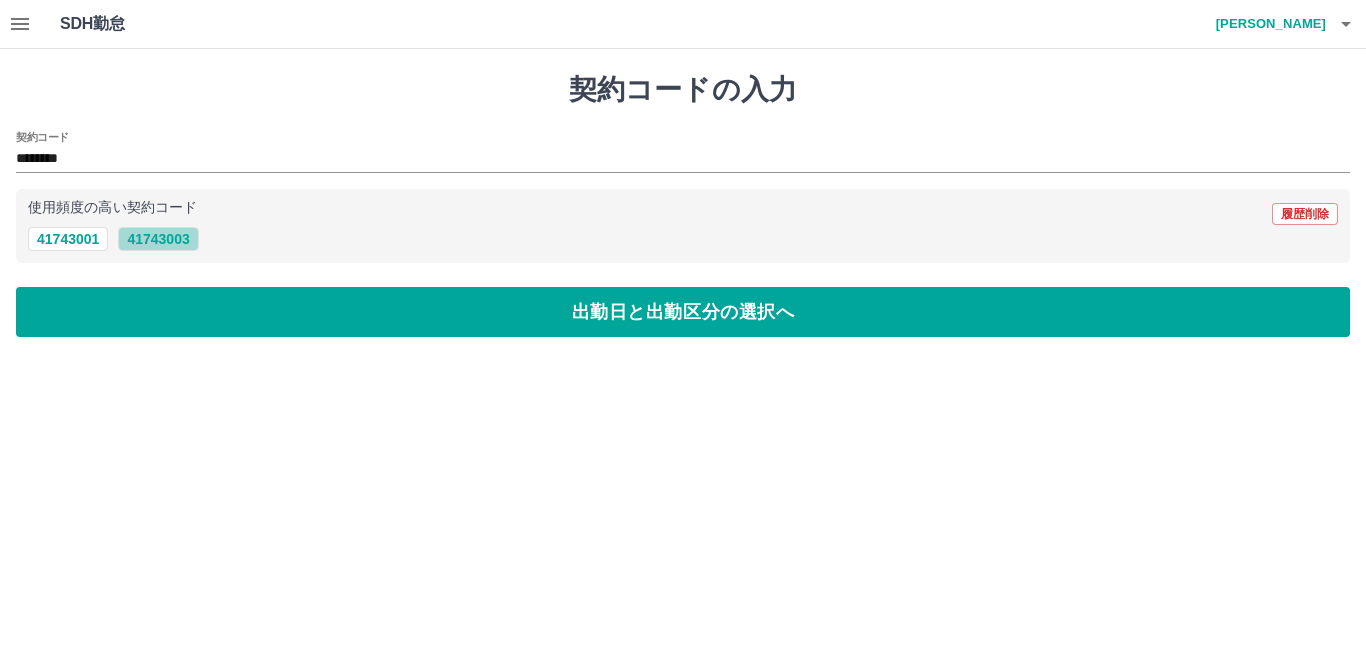 click on "41743003" at bounding box center (158, 239) 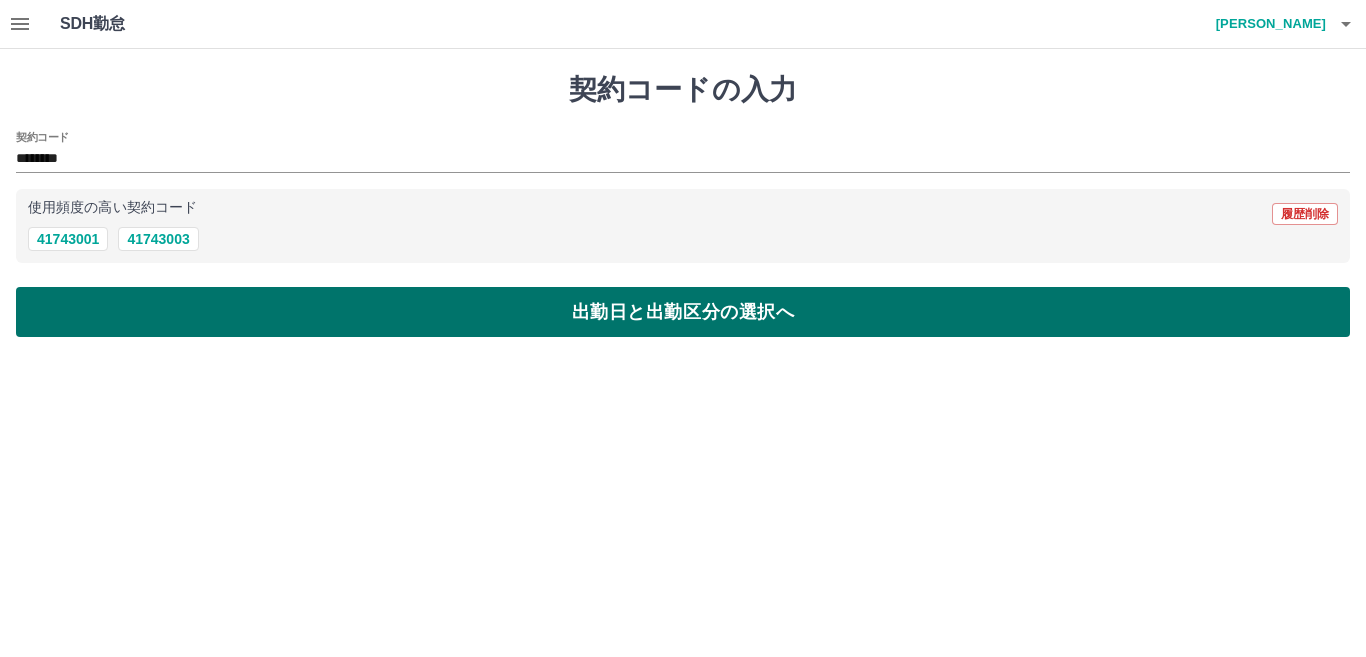 click on "出勤日と出勤区分の選択へ" at bounding box center [683, 312] 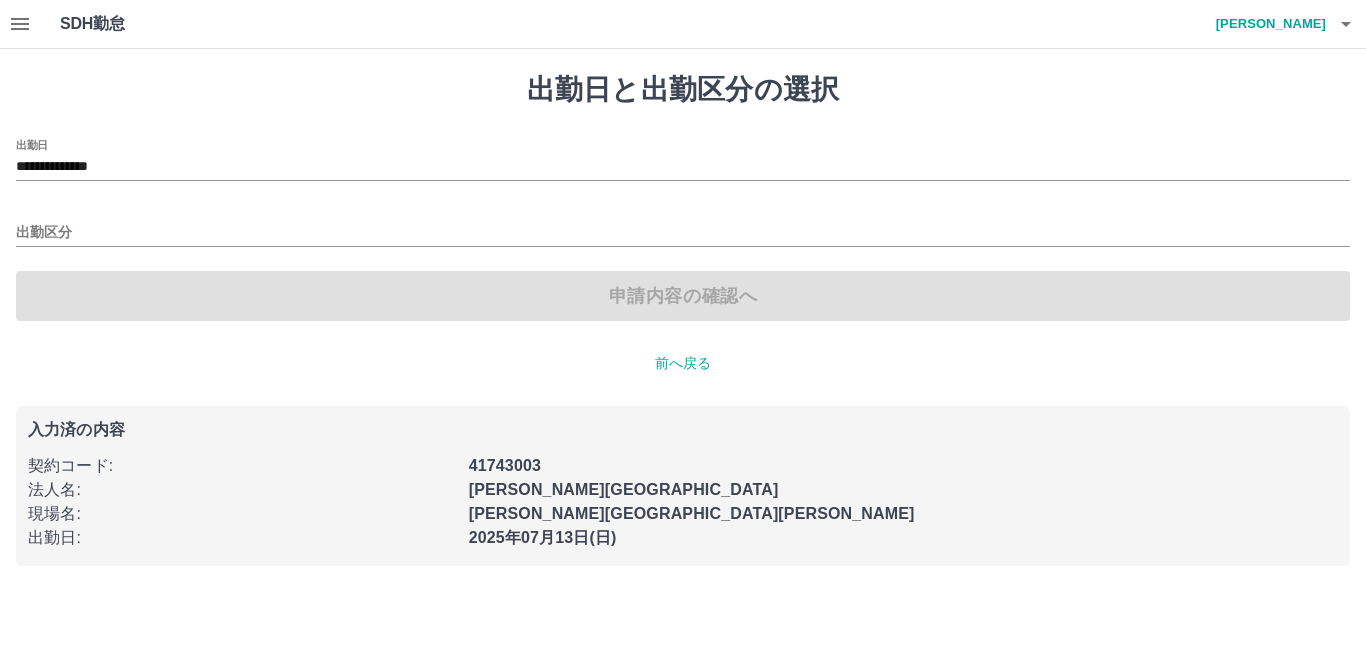 click on "**********" at bounding box center [683, 319] 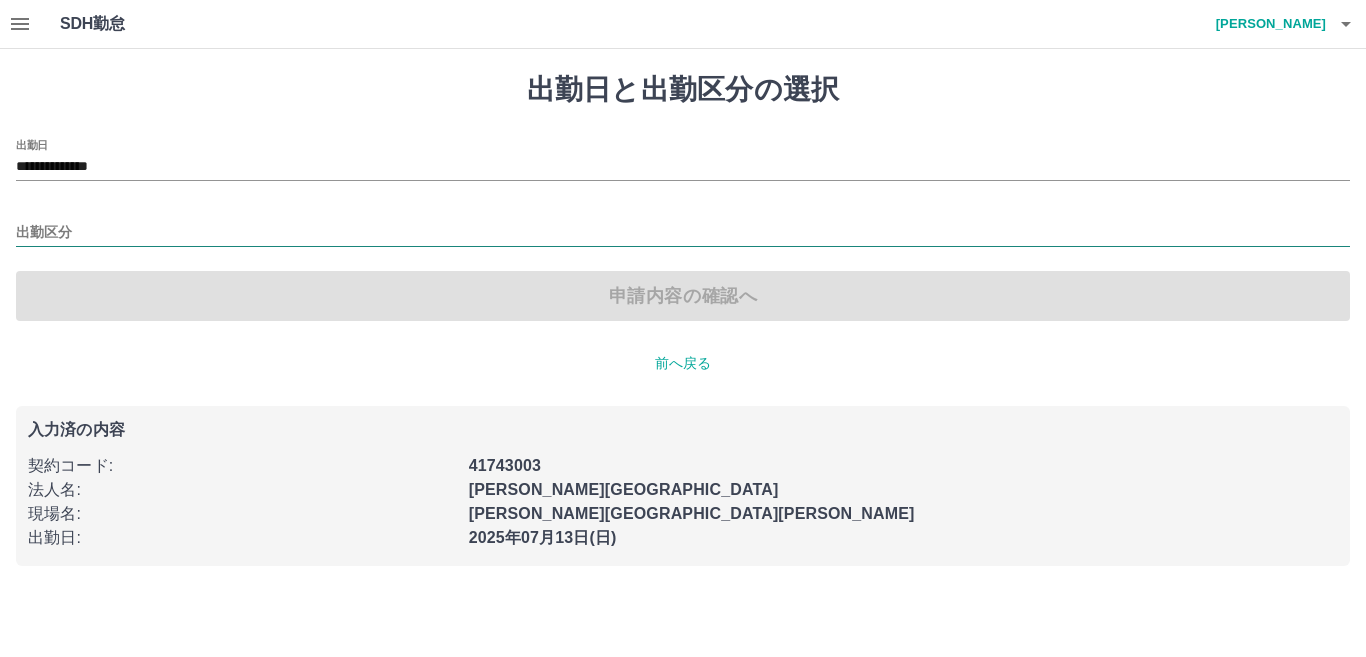 click on "出勤区分" at bounding box center [683, 233] 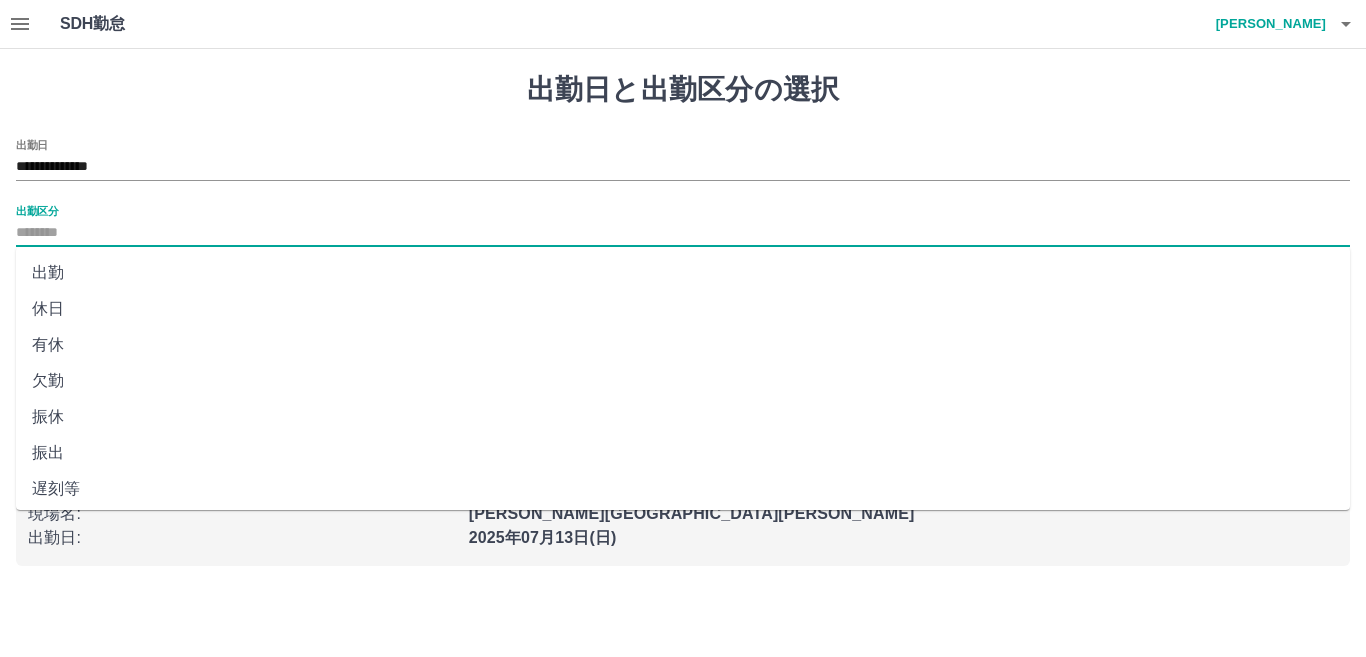 drag, startPoint x: 58, startPoint y: 301, endPoint x: 55, endPoint y: 288, distance: 13.341664 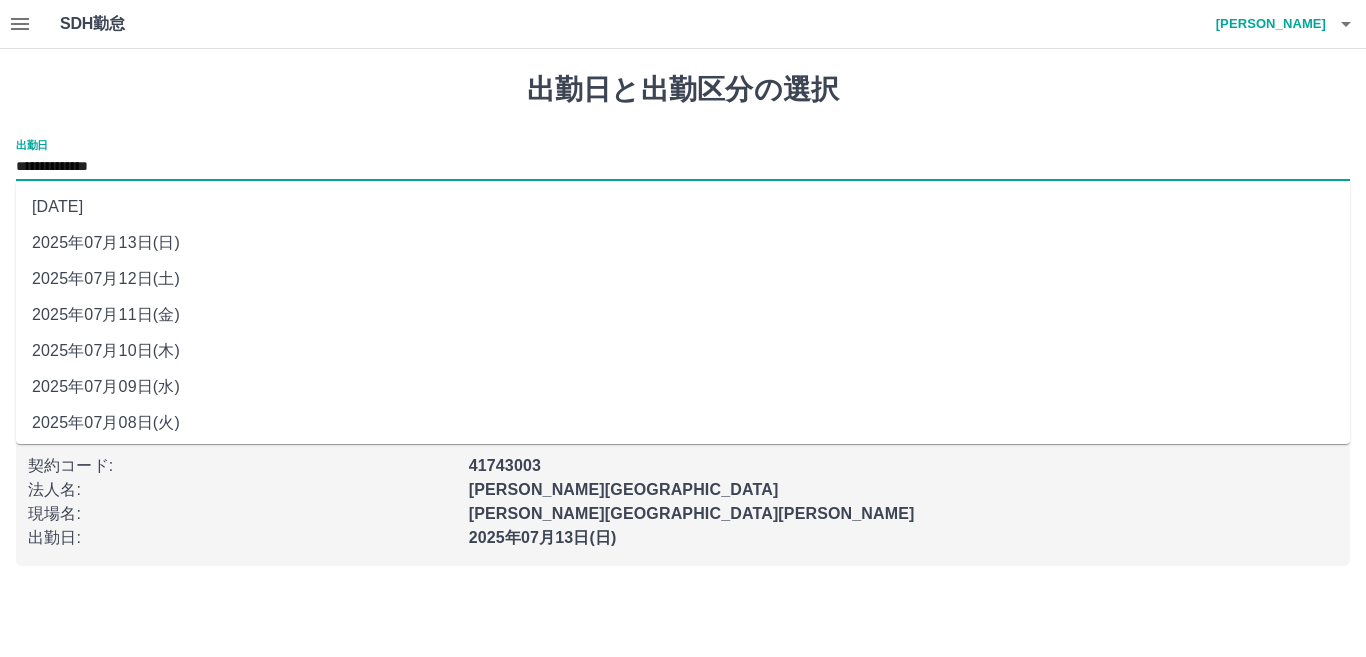 click on "**********" at bounding box center [683, 167] 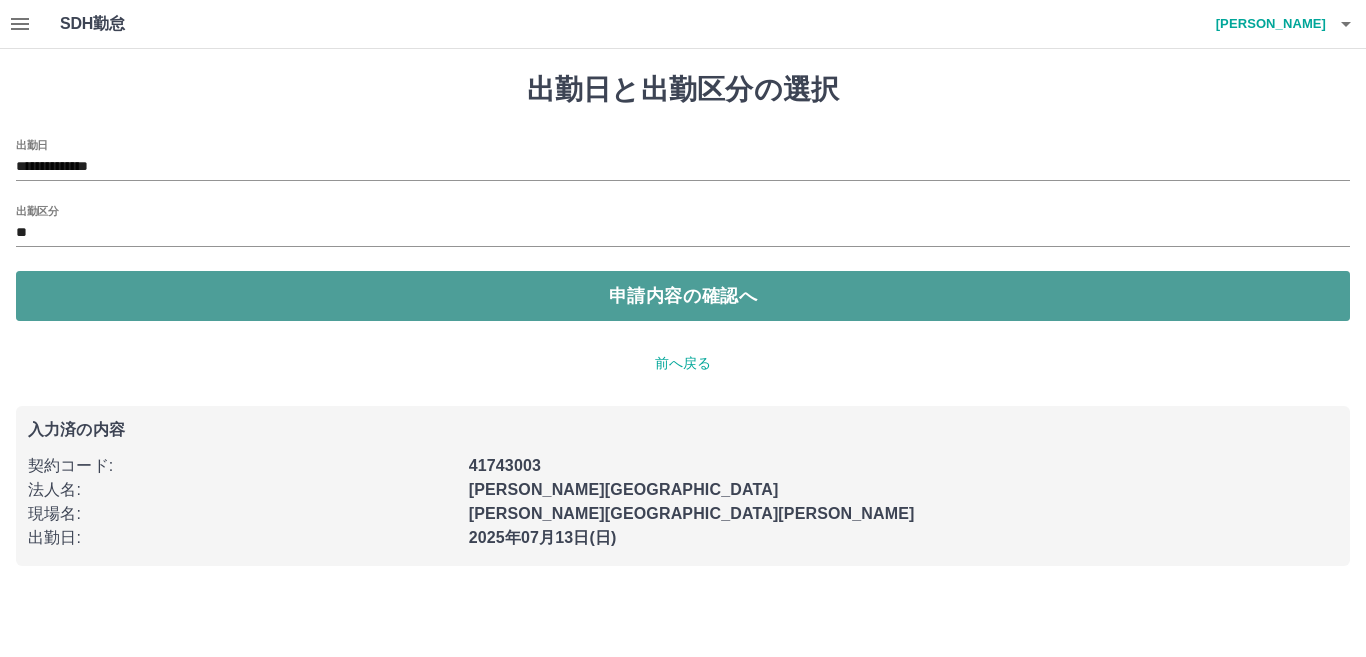 click on "申請内容の確認へ" at bounding box center (683, 296) 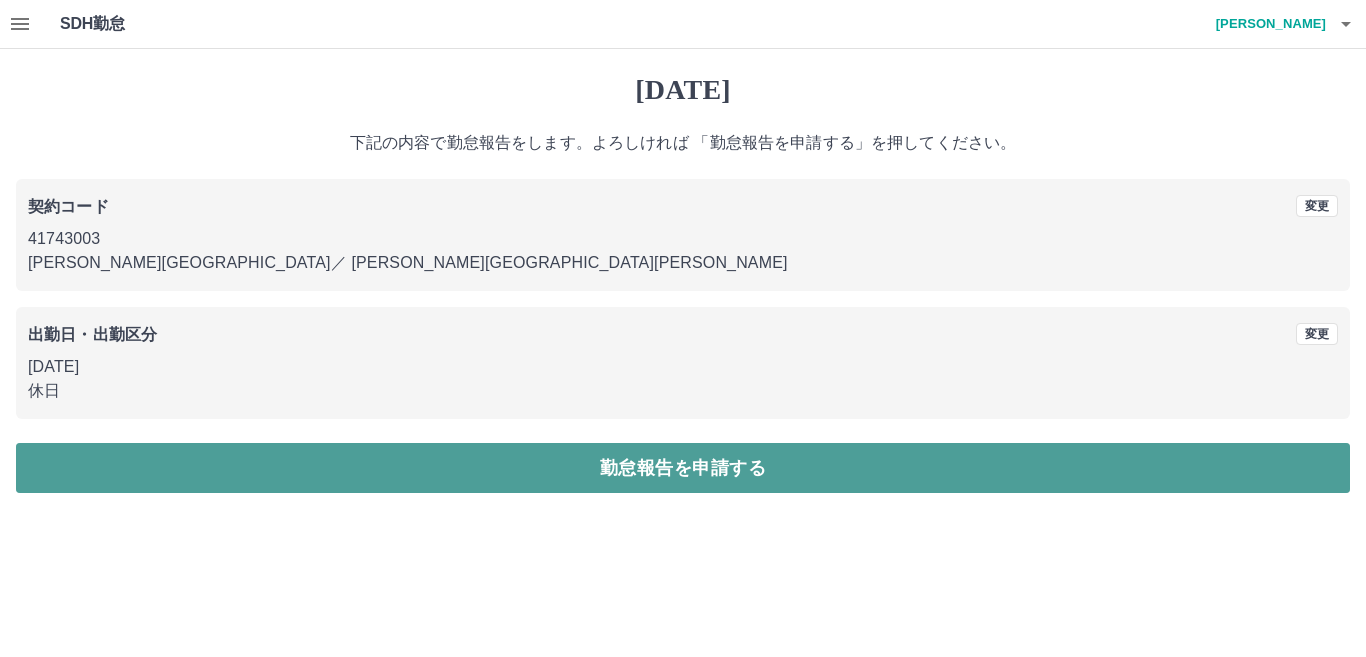 click on "勤怠報告を申請する" at bounding box center (683, 468) 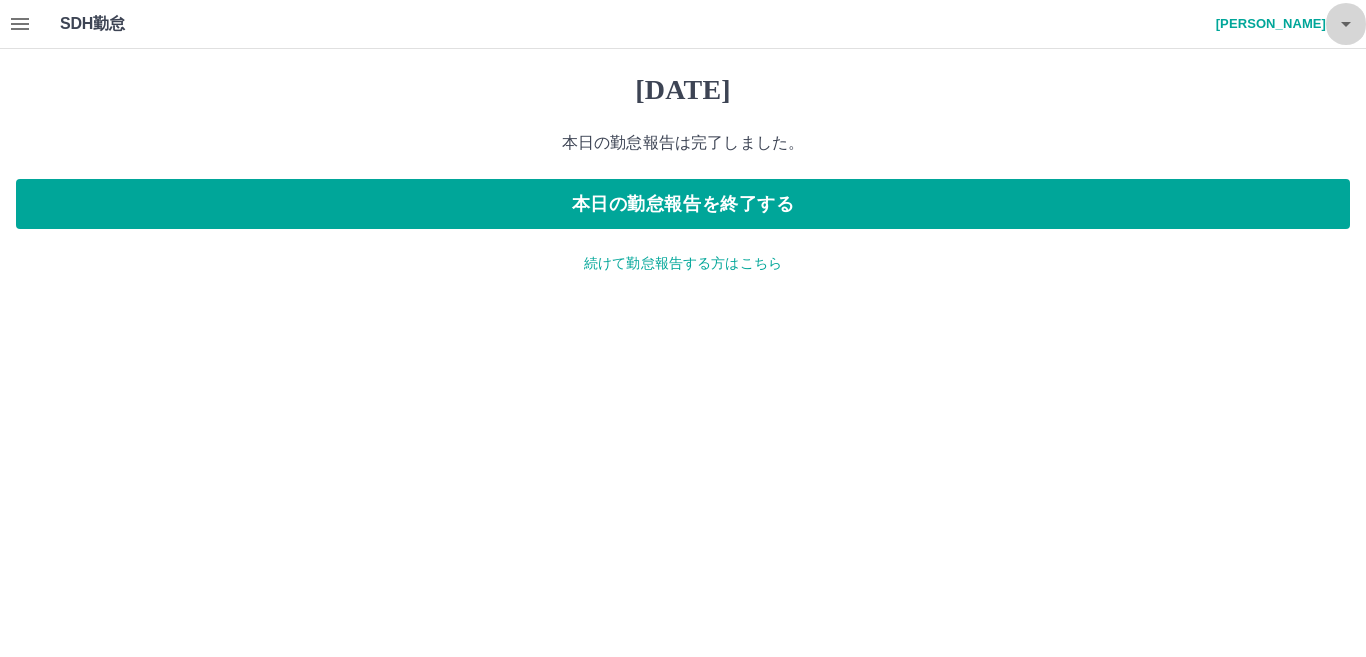 click 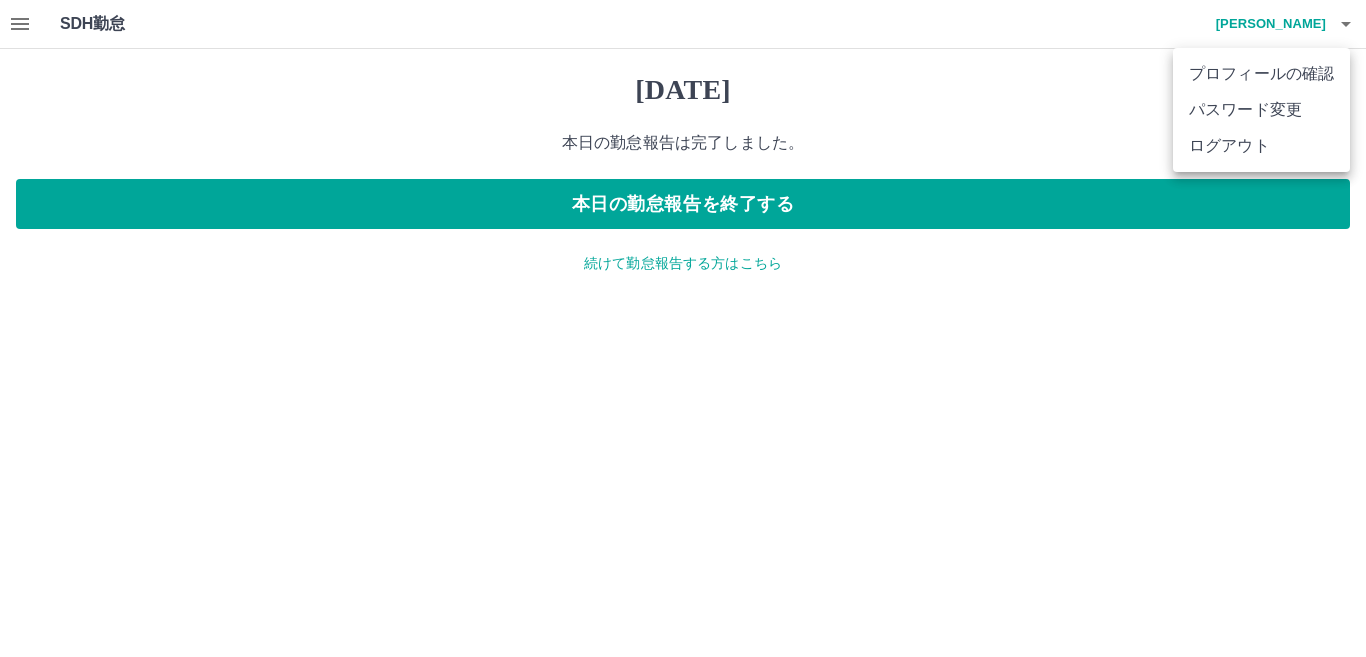 drag, startPoint x: 1343, startPoint y: 33, endPoint x: 1229, endPoint y: 135, distance: 152.97058 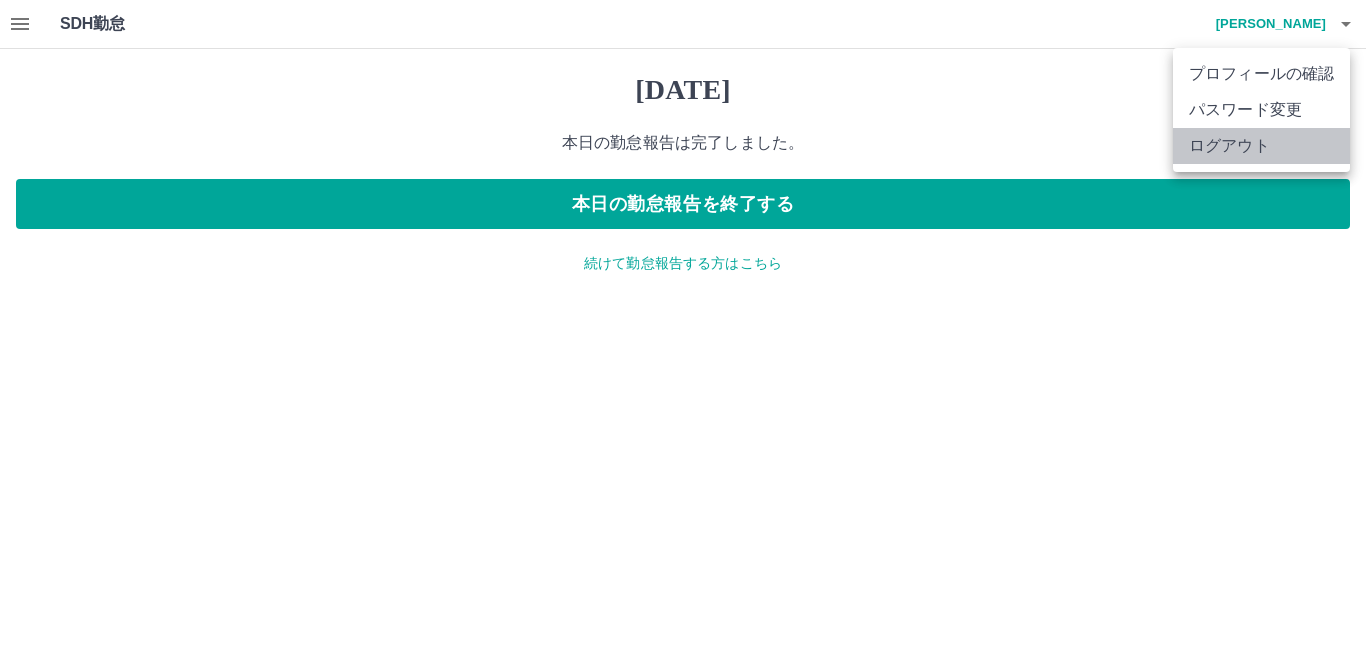 click on "ログアウト" at bounding box center (1261, 146) 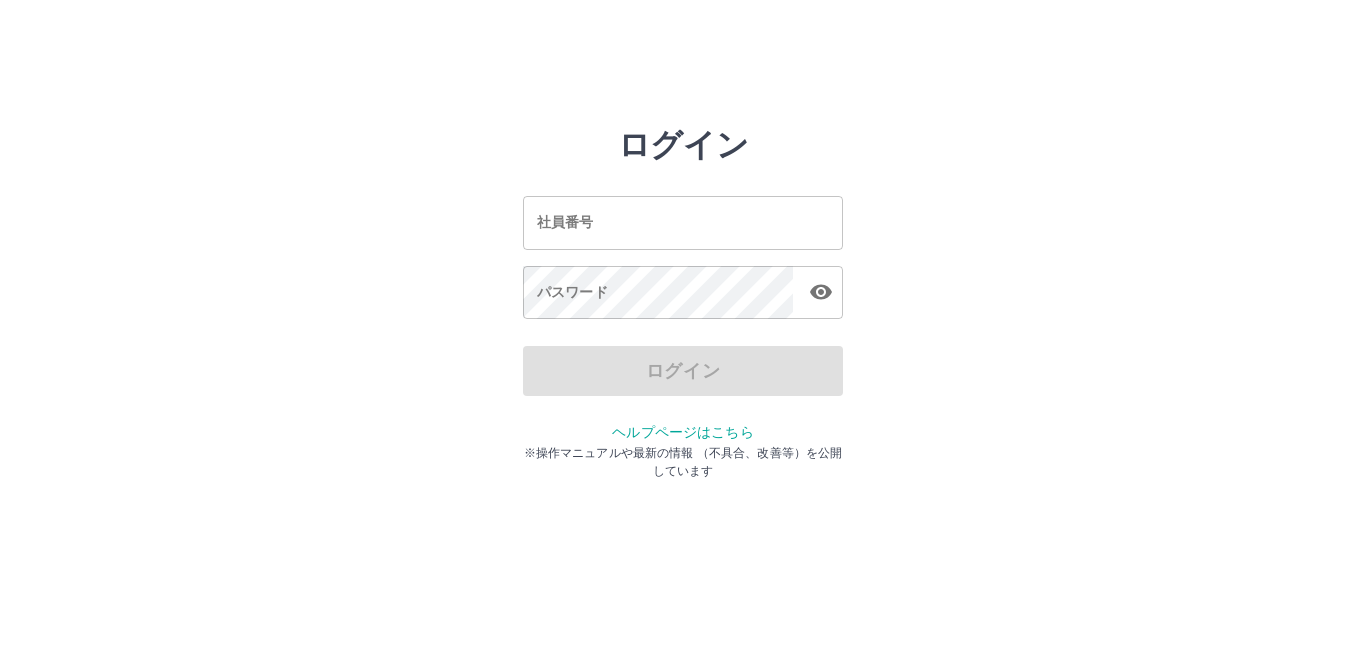 scroll, scrollTop: 0, scrollLeft: 0, axis: both 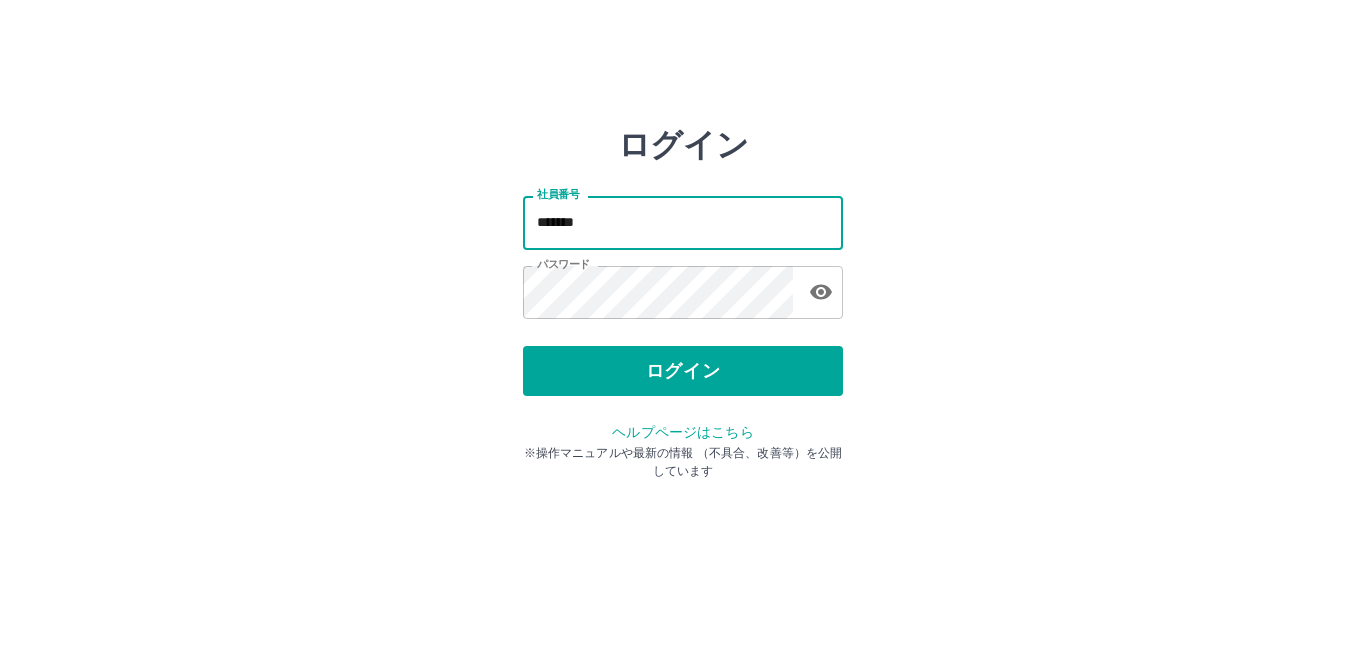 click on "*******" at bounding box center [683, 222] 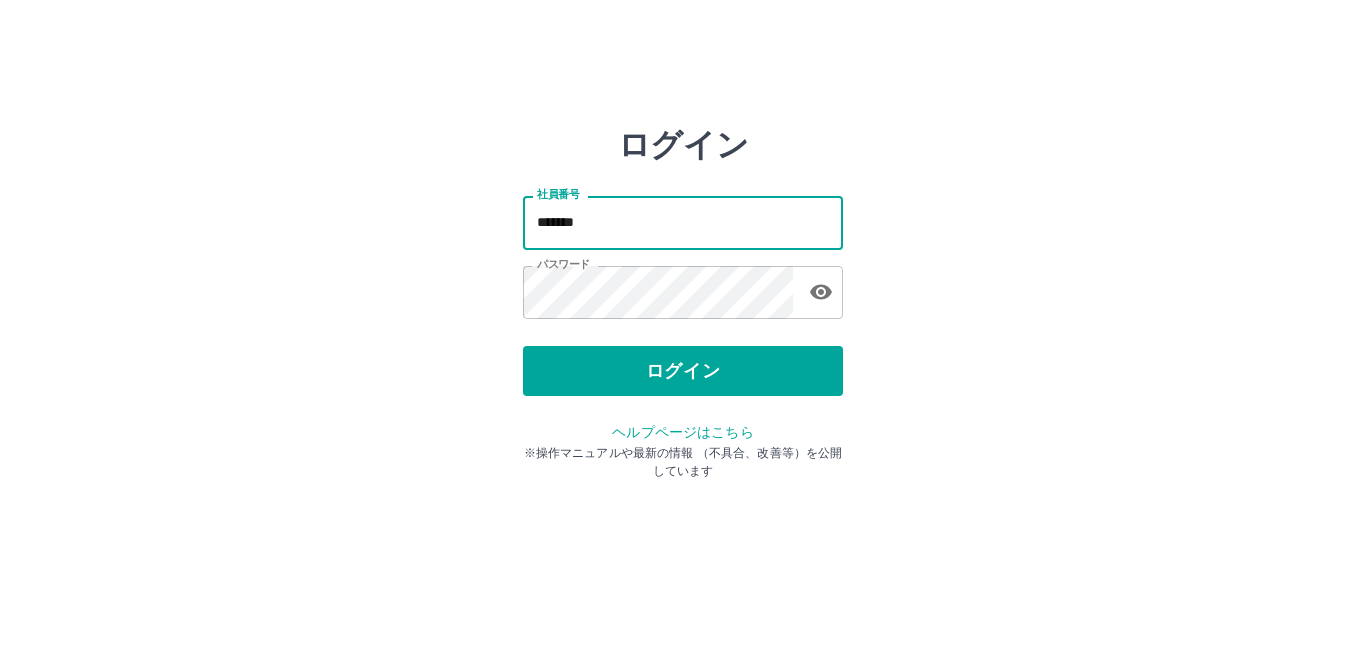 type on "*******" 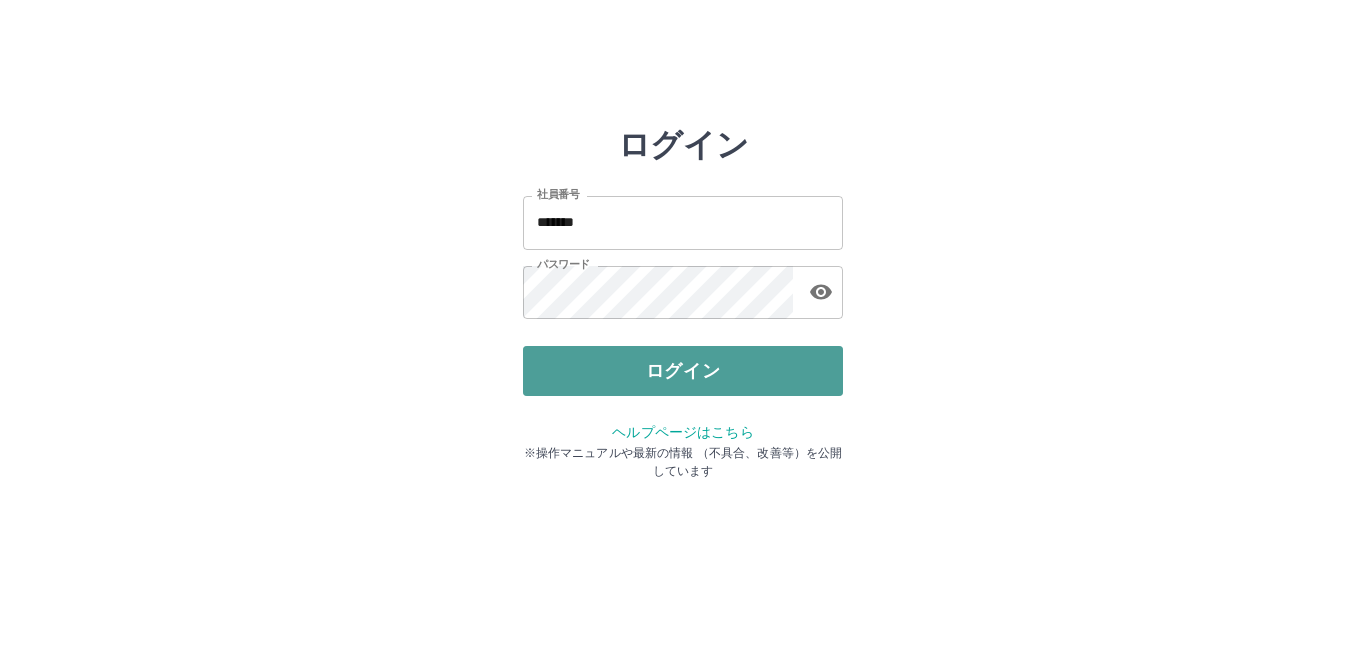 click on "ログイン" at bounding box center [683, 371] 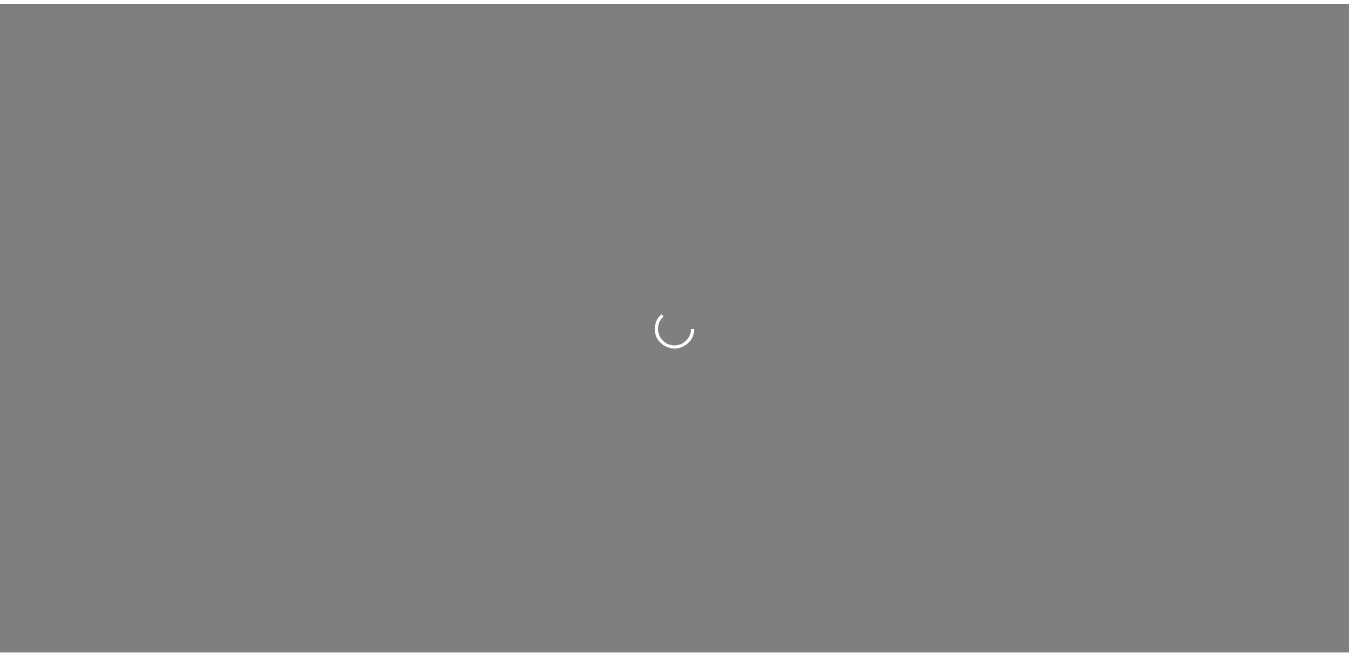 scroll, scrollTop: 0, scrollLeft: 0, axis: both 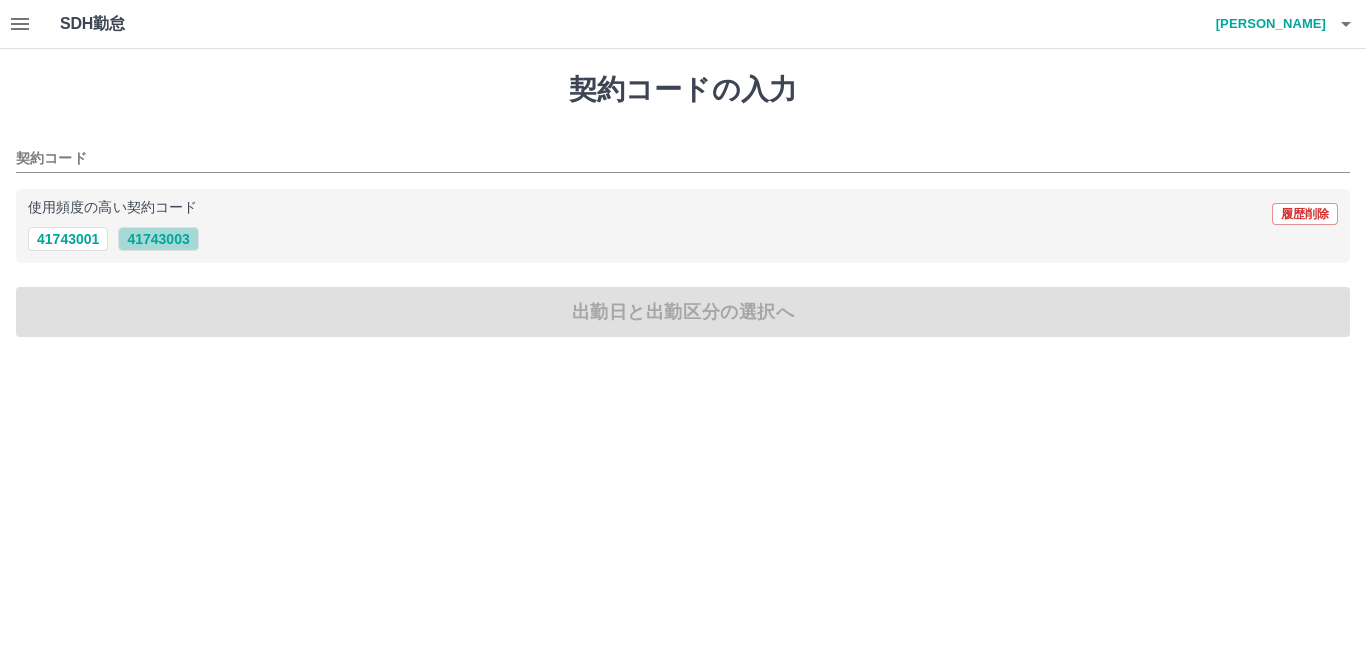 click on "41743003" at bounding box center (158, 239) 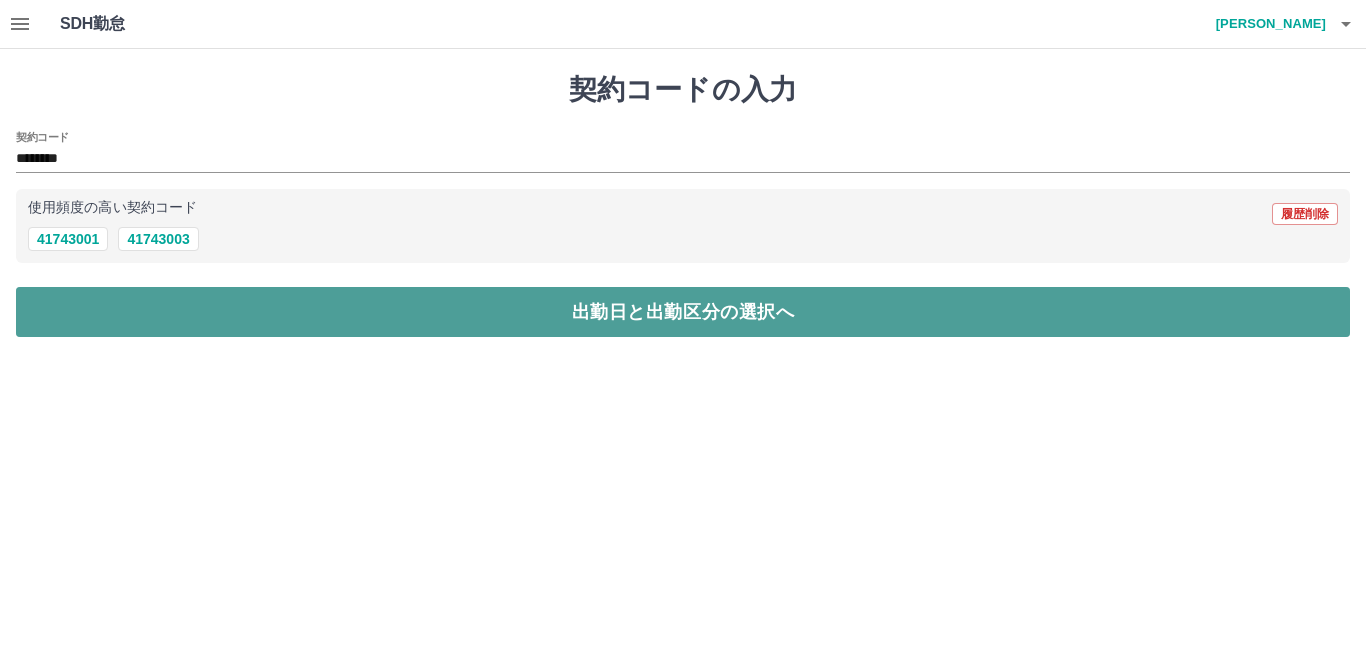click on "出勤日と出勤区分の選択へ" at bounding box center (683, 312) 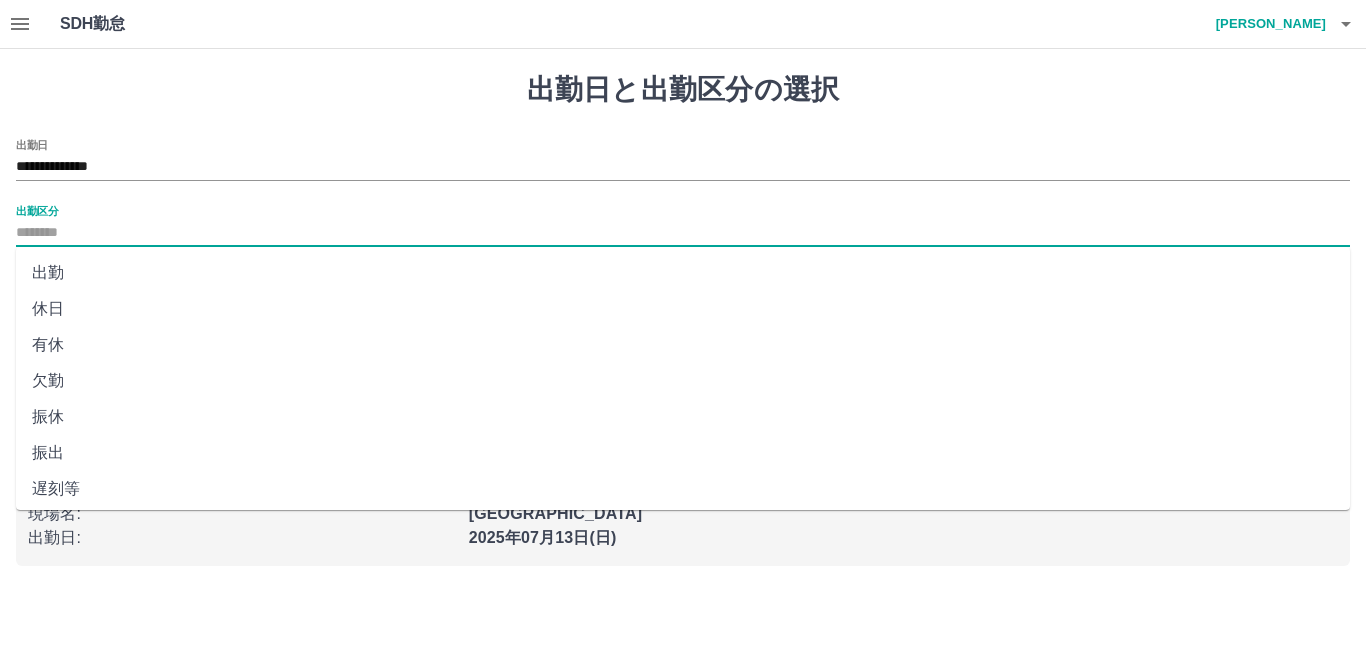 click on "出勤区分" at bounding box center [683, 233] 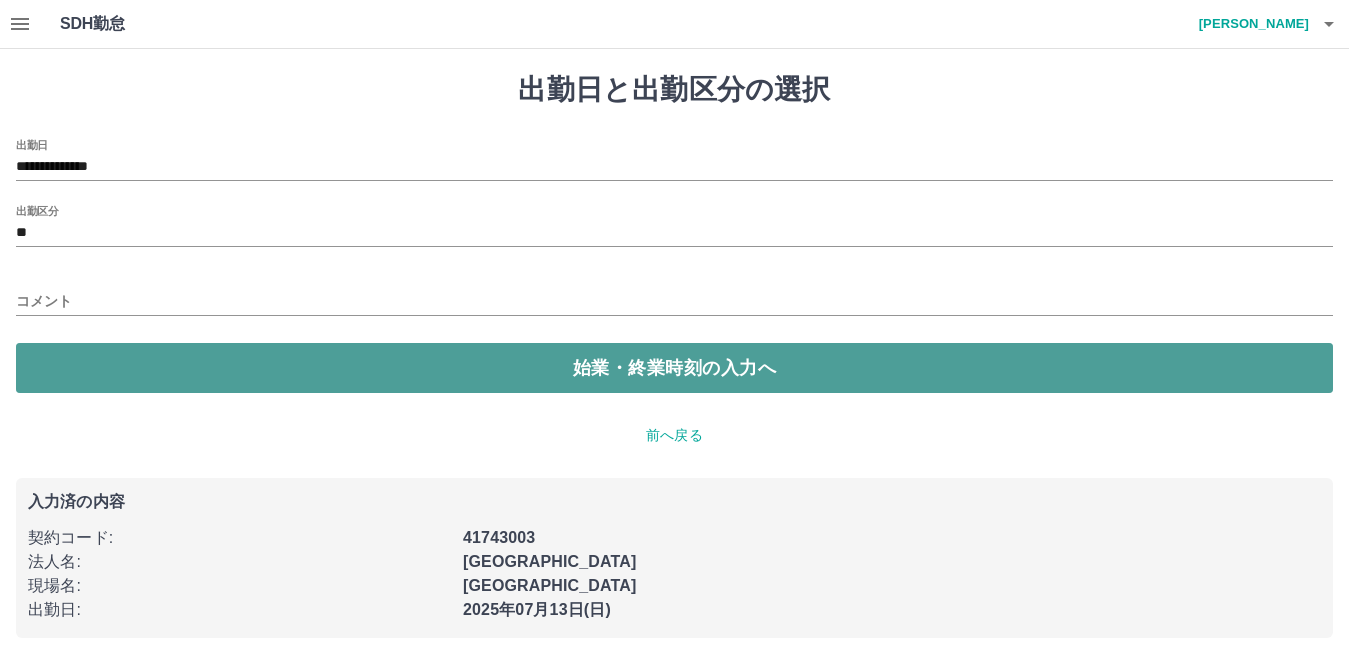 click on "始業・終業時刻の入力へ" at bounding box center [674, 368] 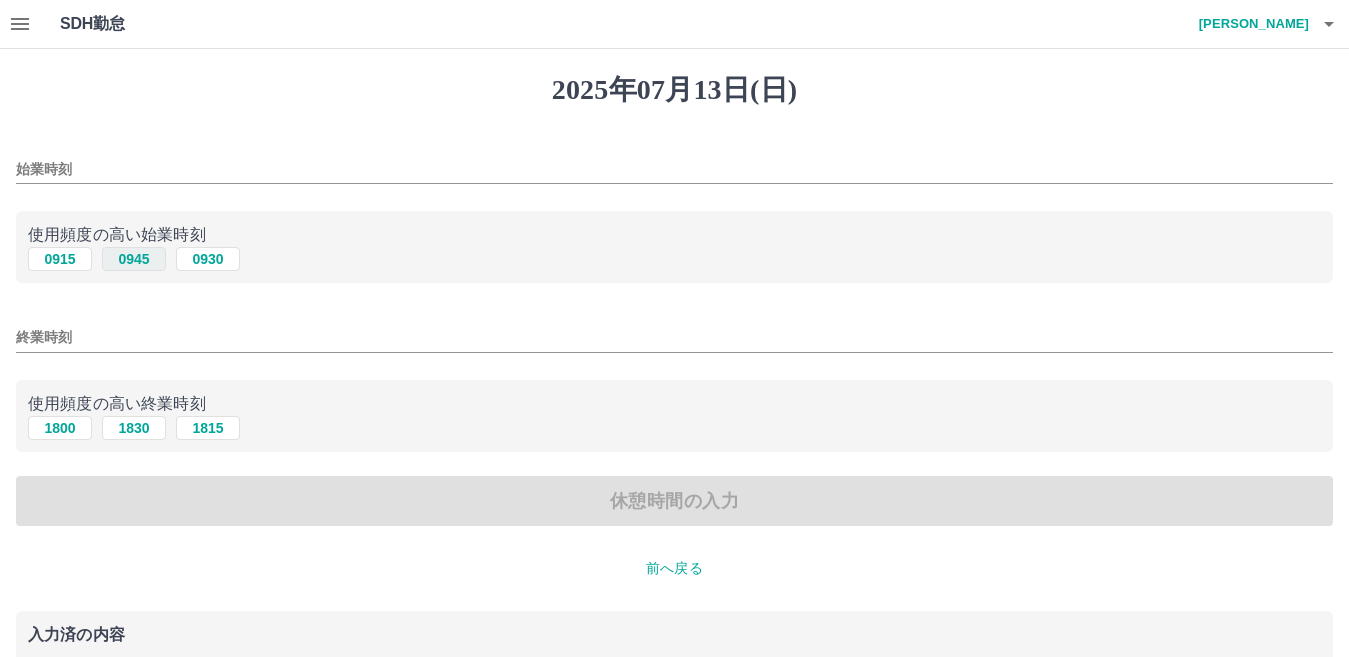 click on "0945" at bounding box center (134, 259) 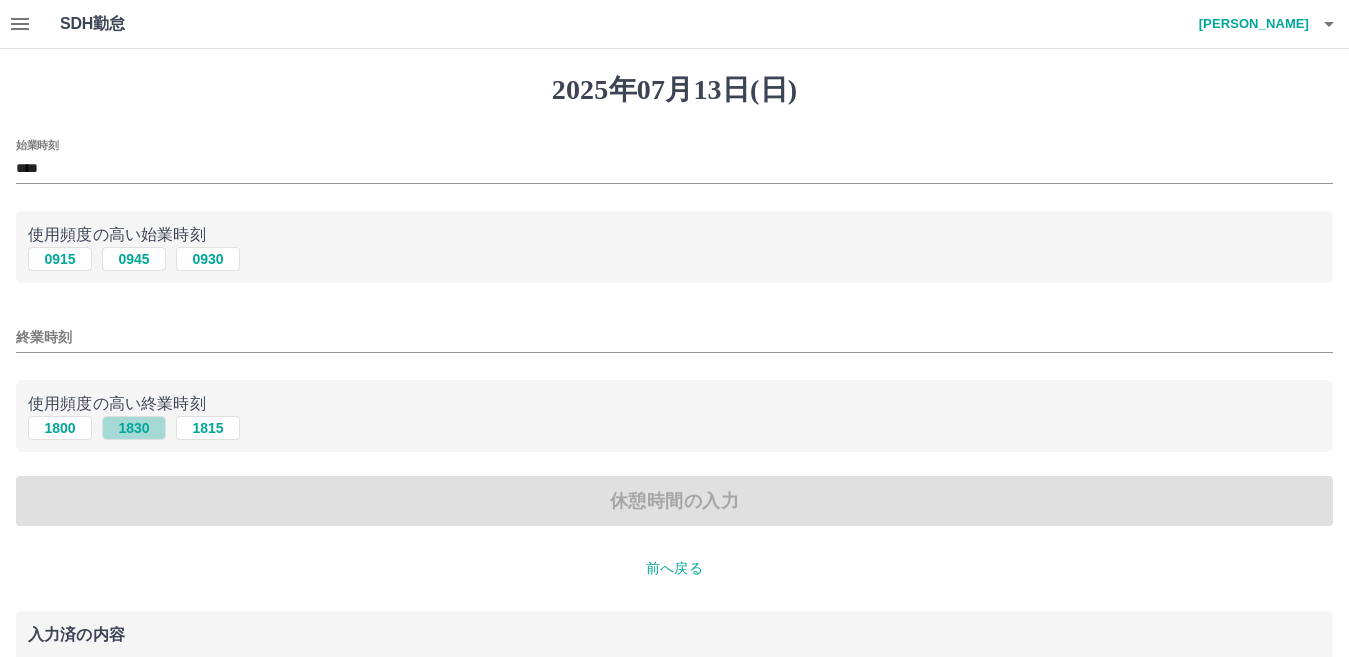 click on "1830" at bounding box center (134, 428) 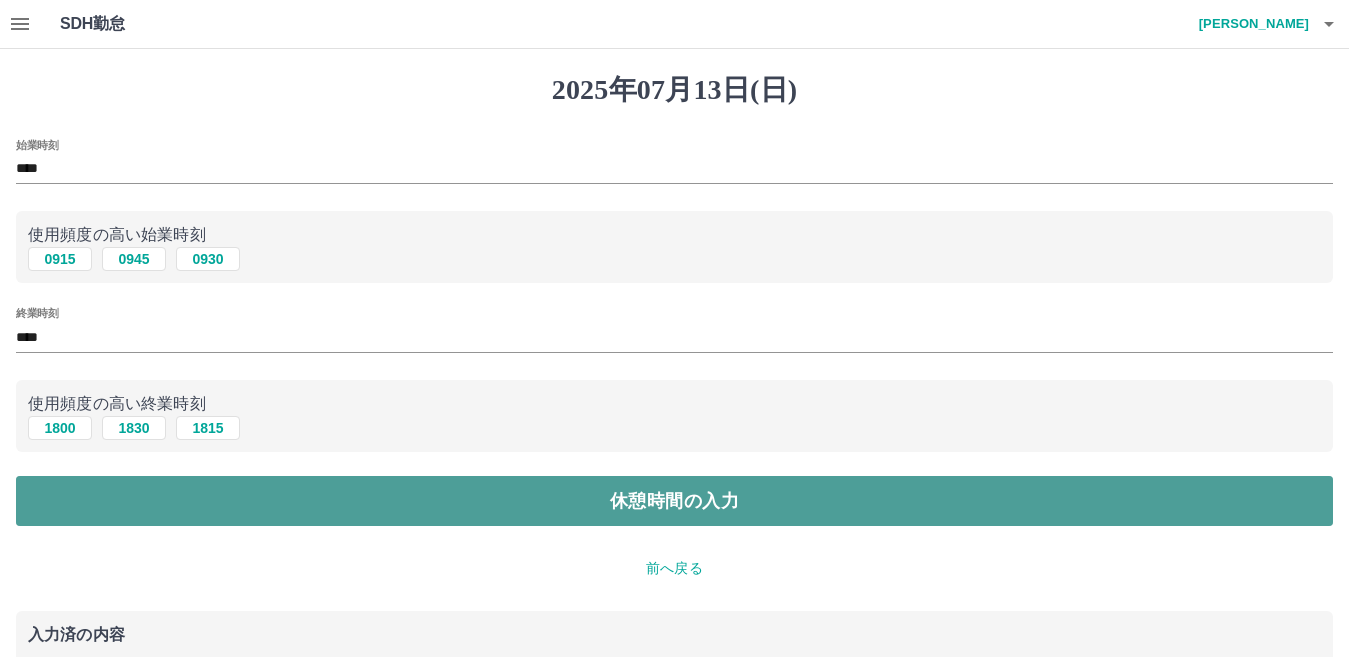 click on "休憩時間の入力" at bounding box center [674, 501] 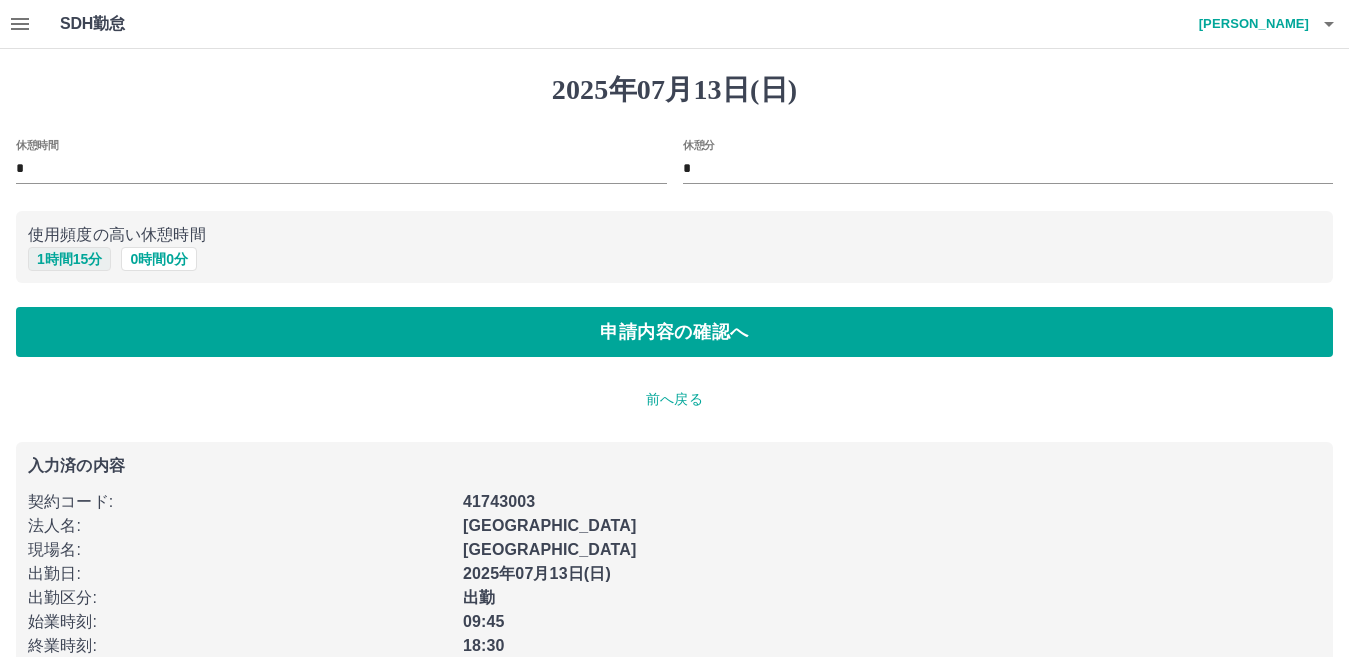 click on "1 時間 15 分" at bounding box center (69, 259) 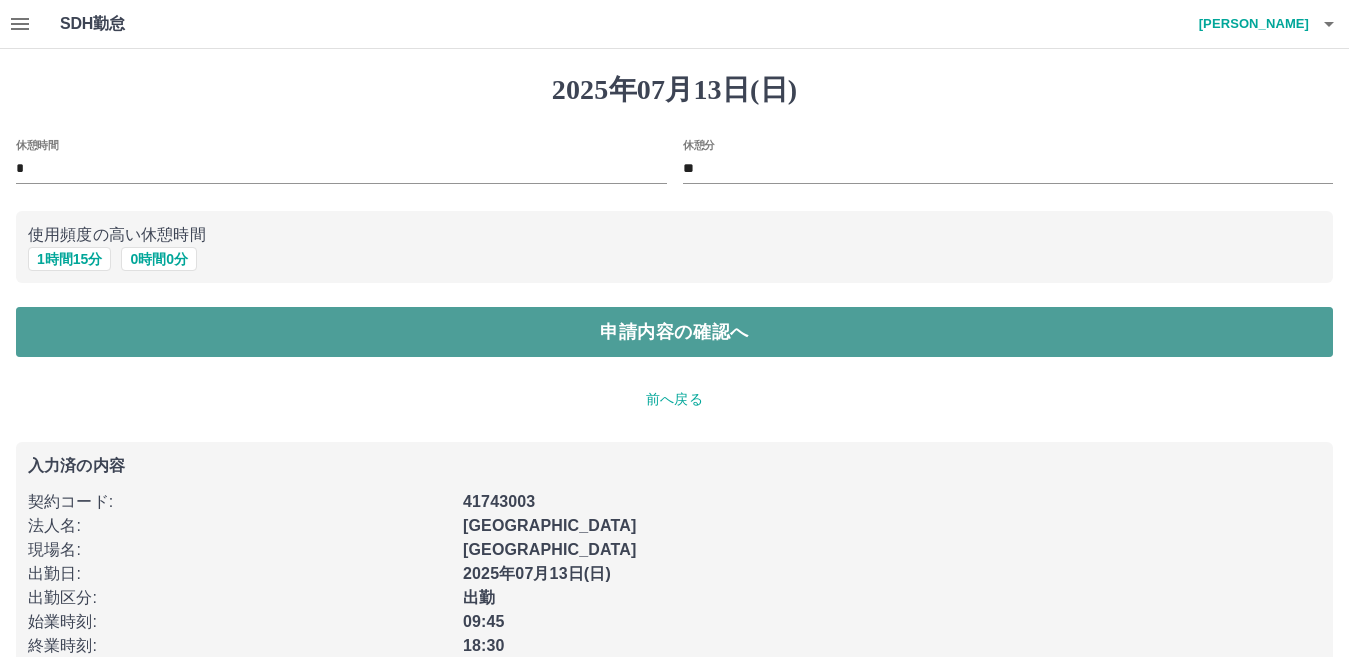 click on "申請内容の確認へ" at bounding box center [674, 332] 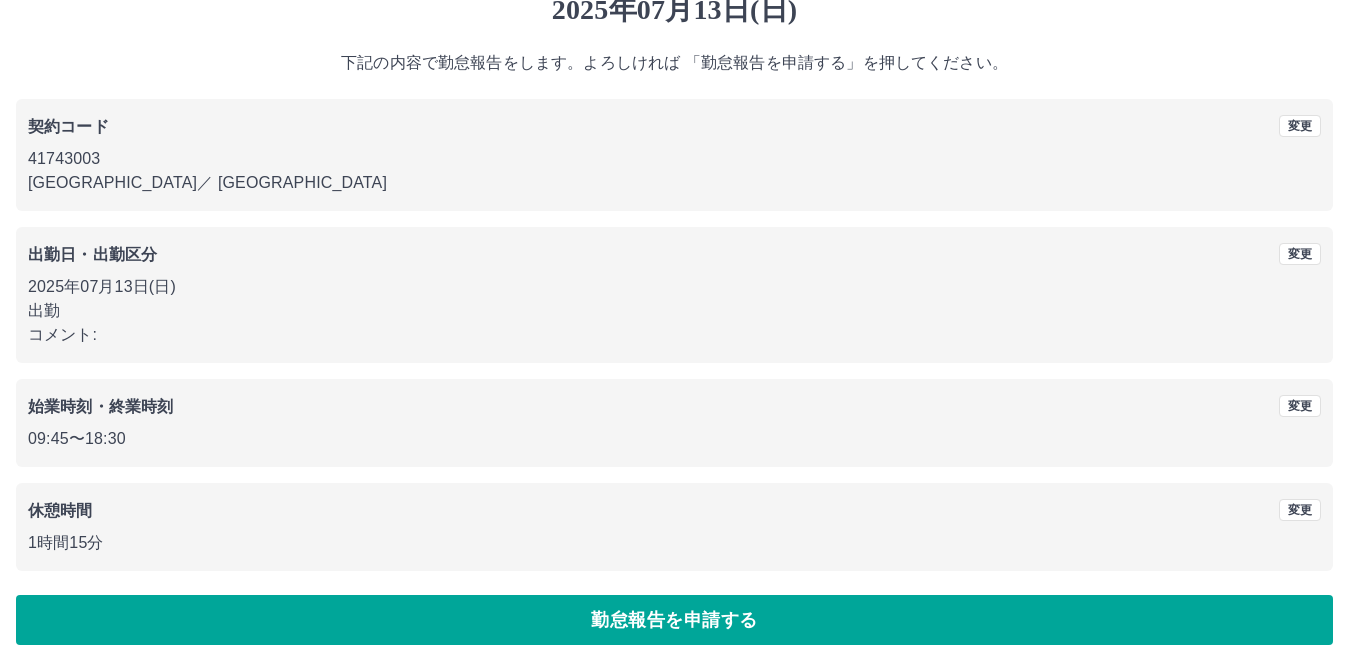 scroll, scrollTop: 92, scrollLeft: 0, axis: vertical 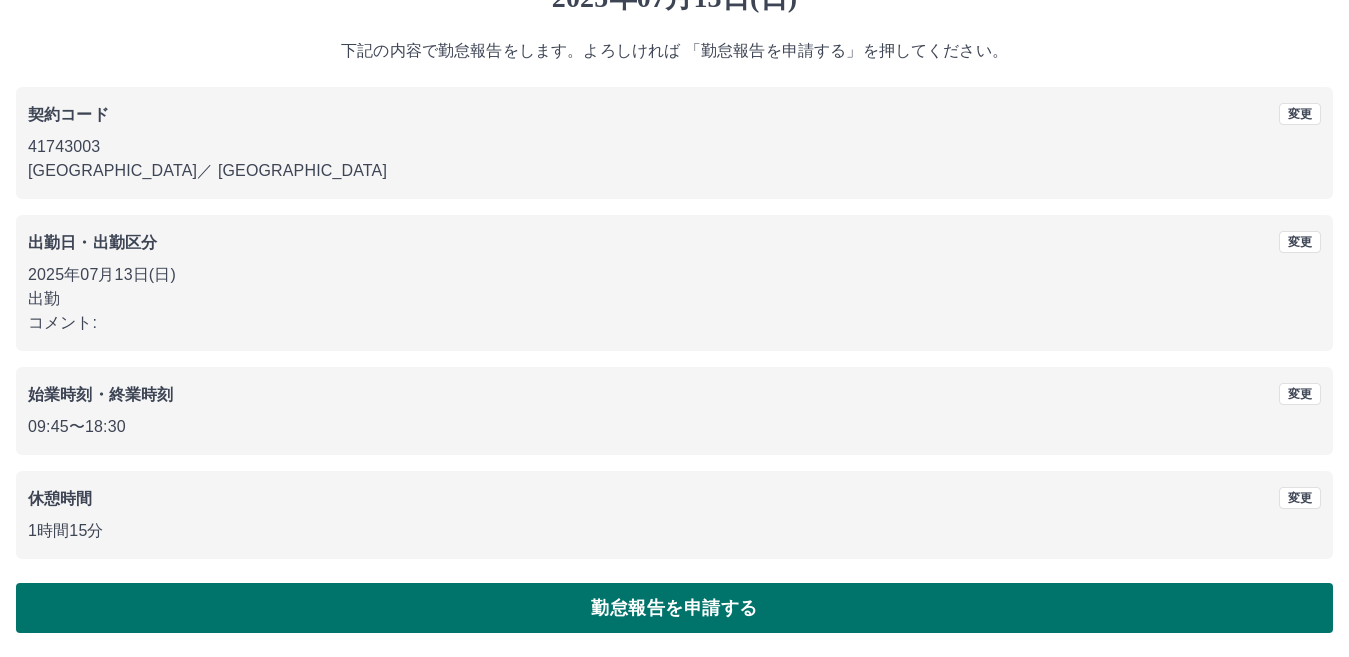 click on "勤怠報告を申請する" at bounding box center [674, 608] 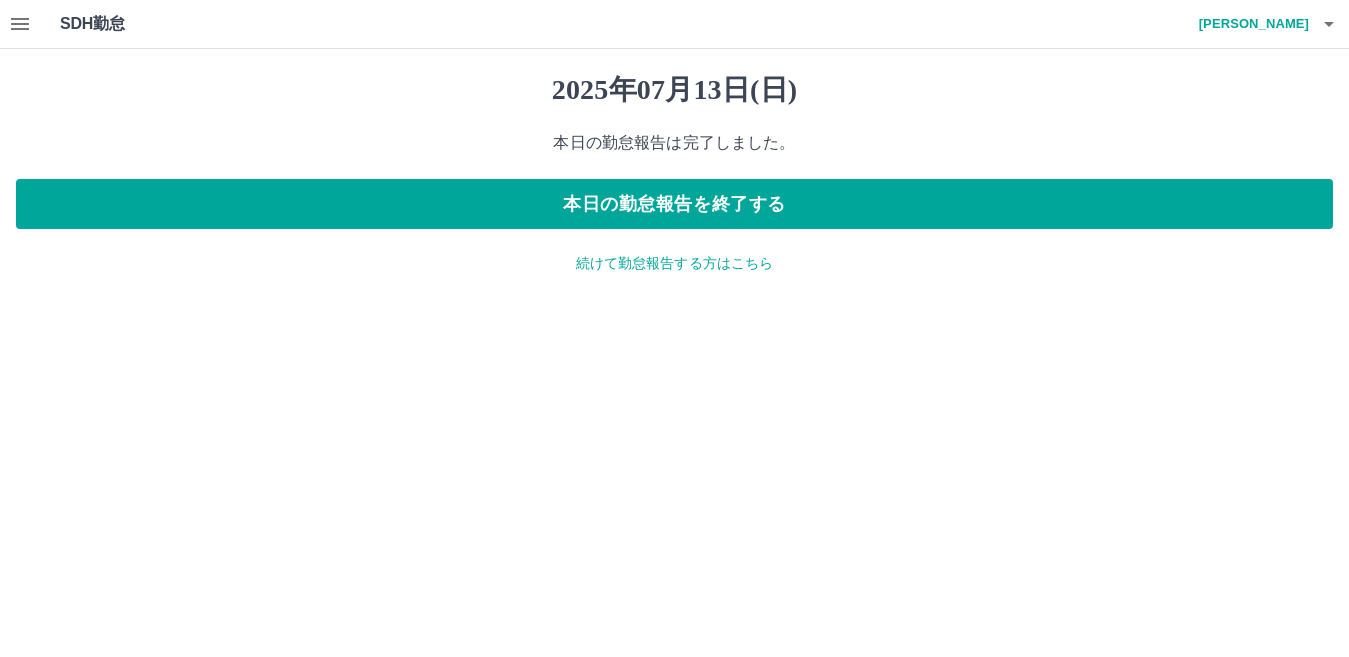 scroll, scrollTop: 0, scrollLeft: 0, axis: both 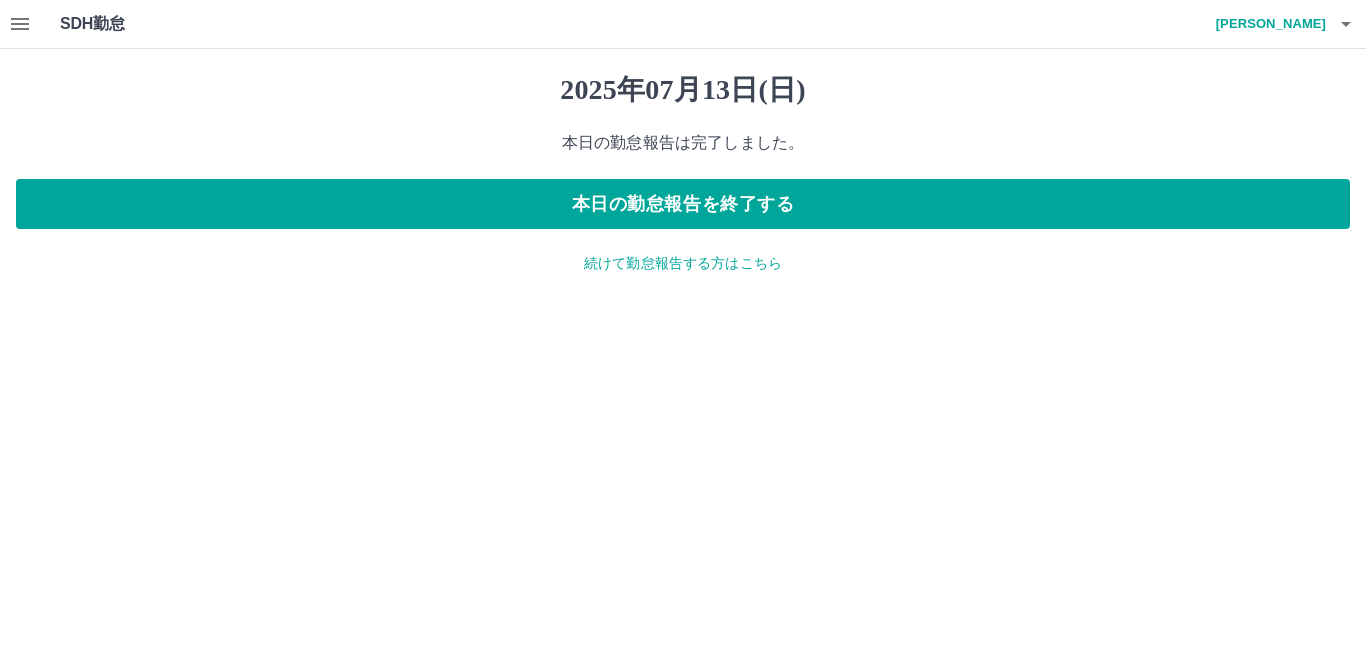 click on "続けて勤怠報告する方はこちら" at bounding box center (683, 263) 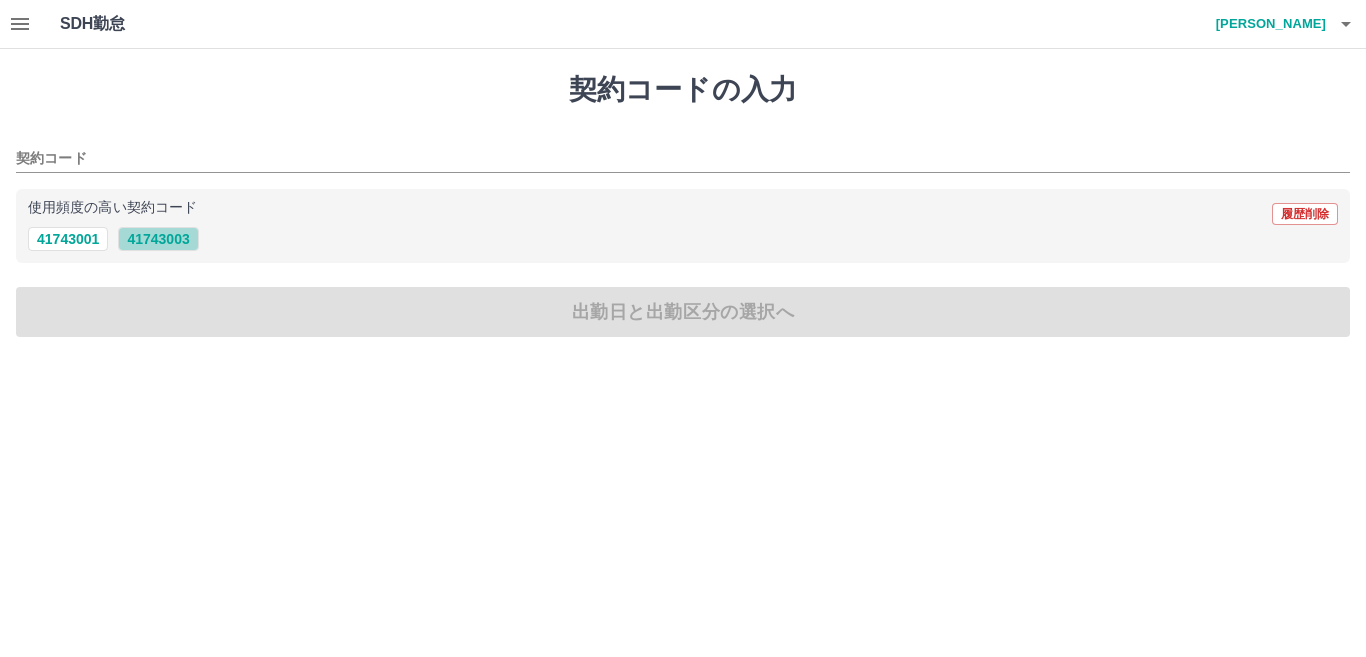 click on "41743003" at bounding box center (158, 239) 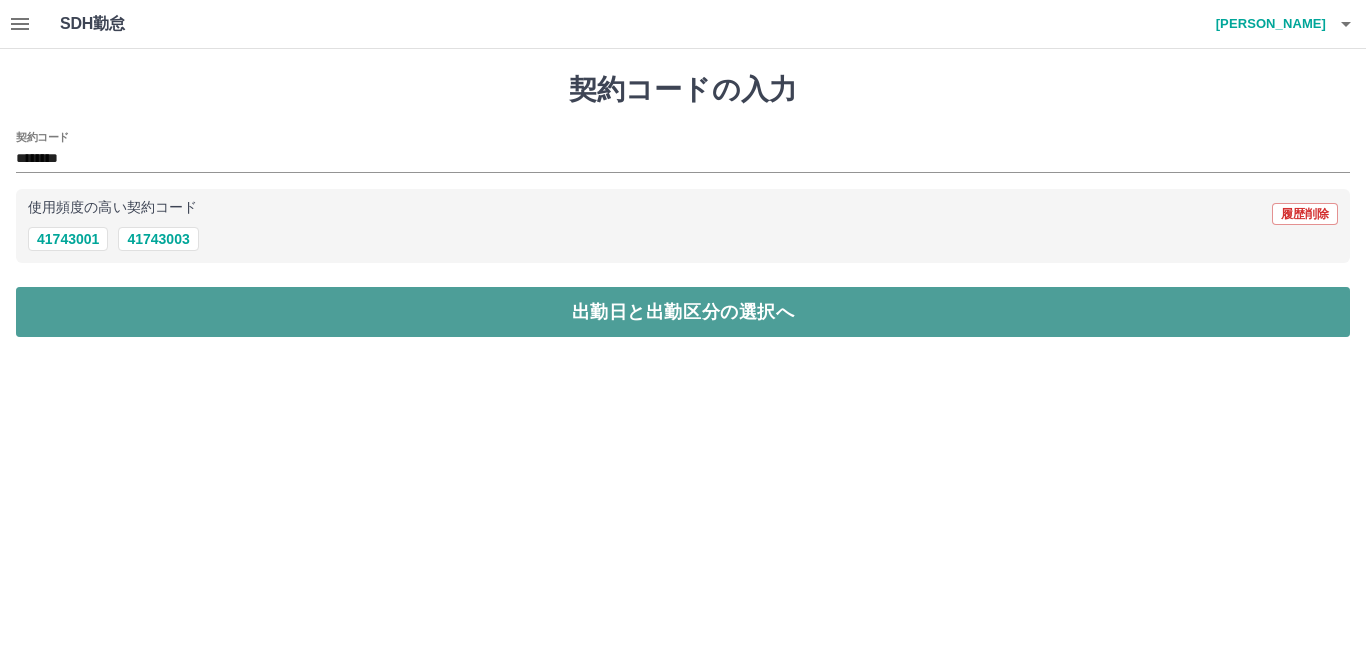 click on "出勤日と出勤区分の選択へ" at bounding box center (683, 312) 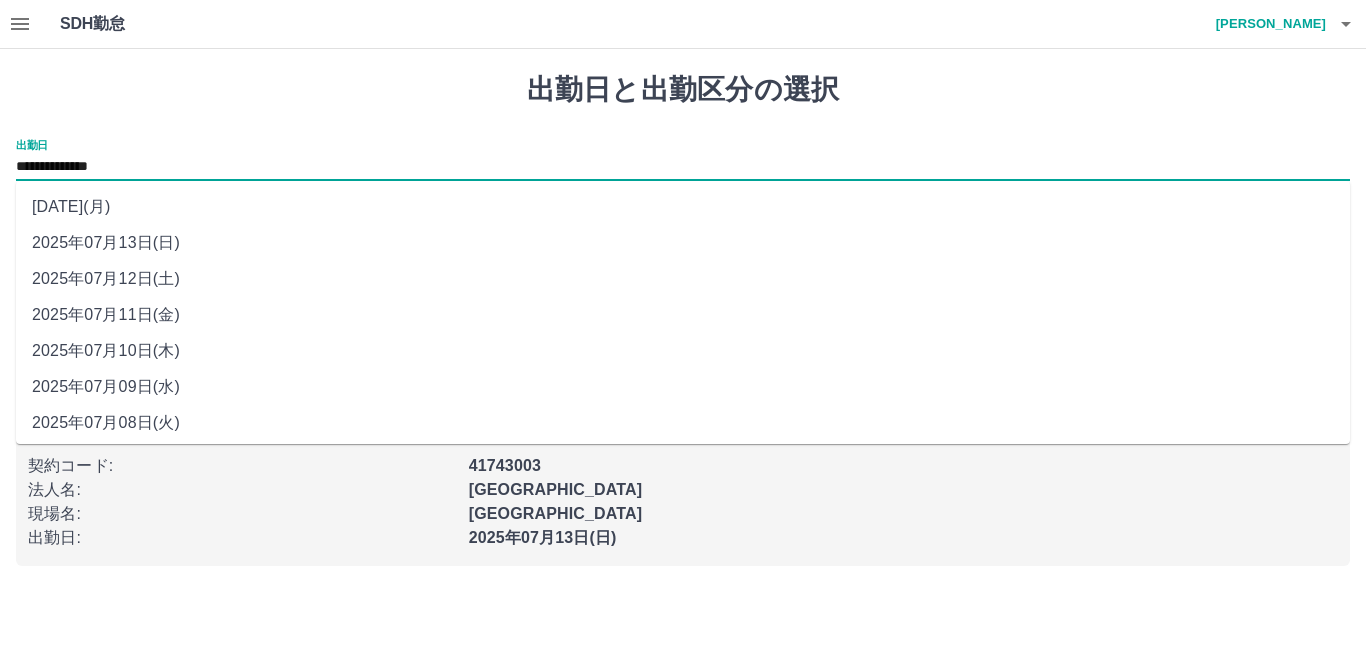 click on "**********" at bounding box center (683, 167) 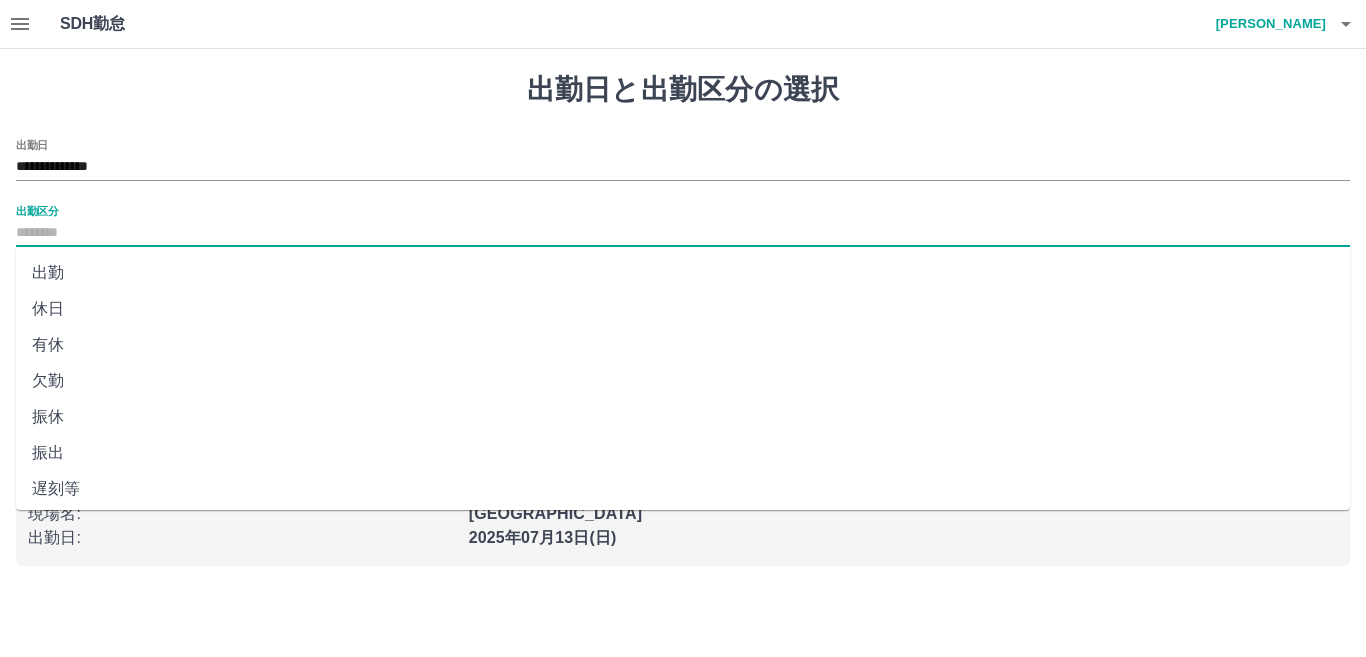click on "出勤区分" at bounding box center [683, 233] 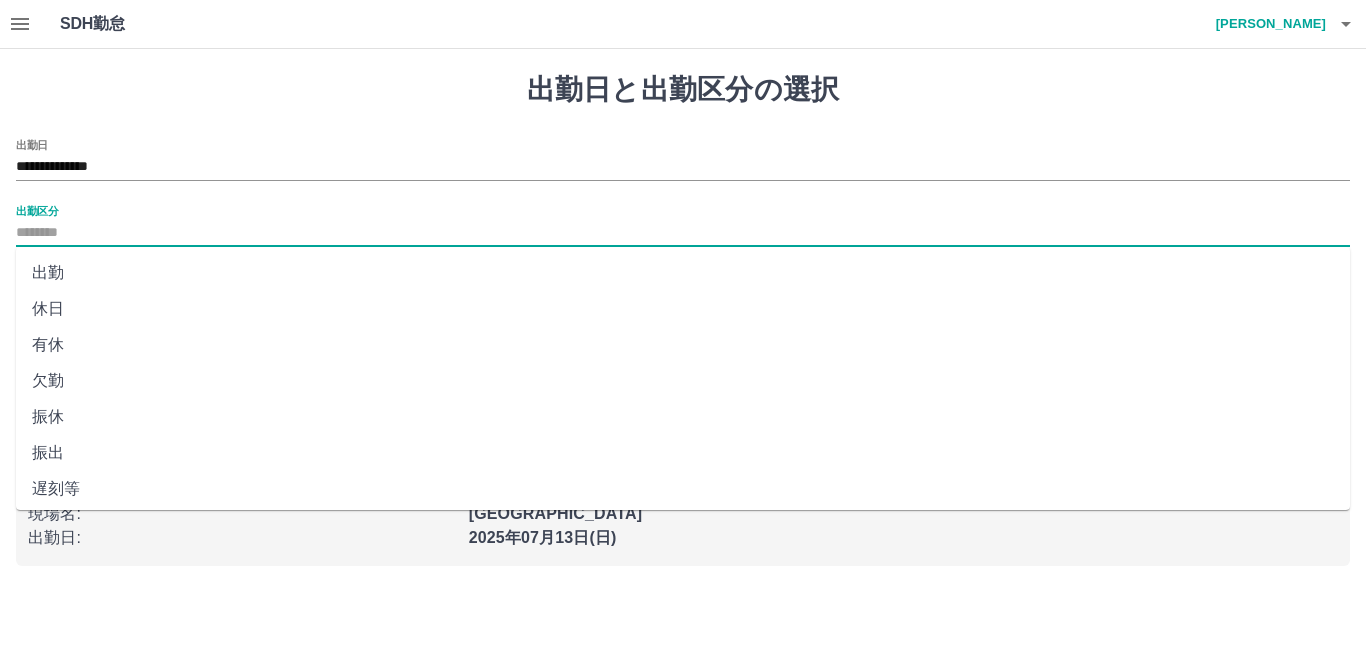 click on "休日" at bounding box center [683, 309] 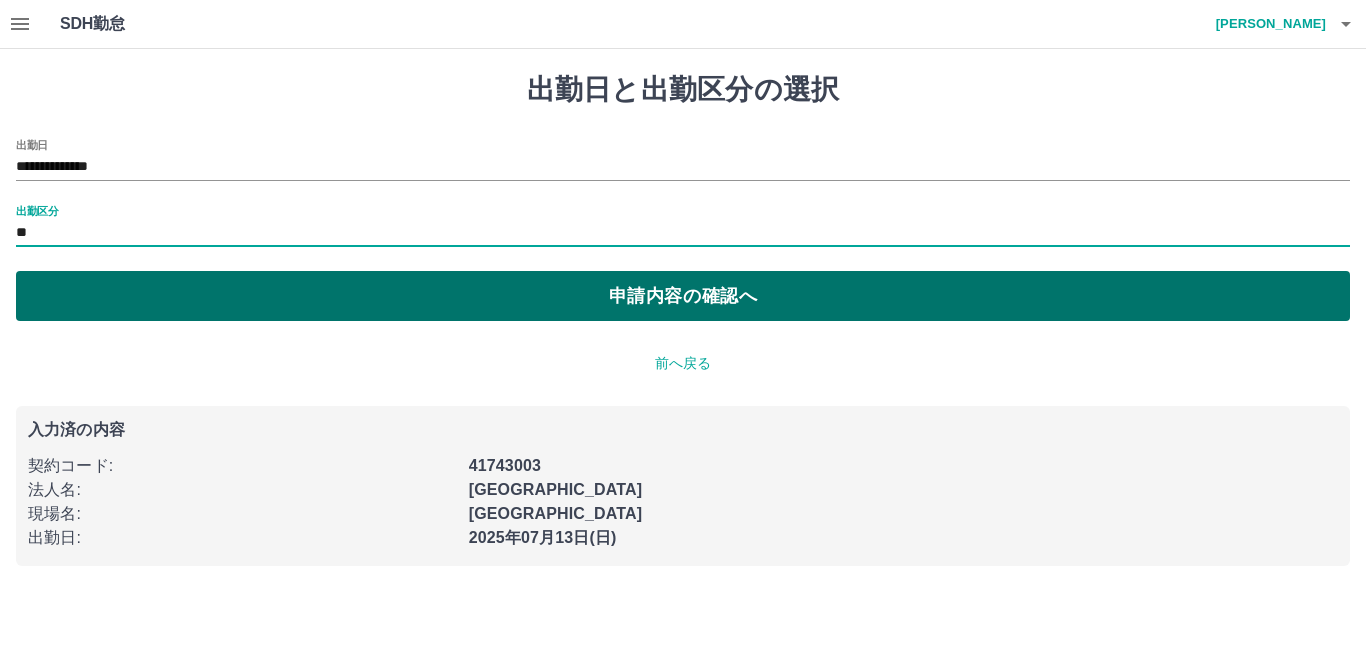 click on "申請内容の確認へ" at bounding box center (683, 296) 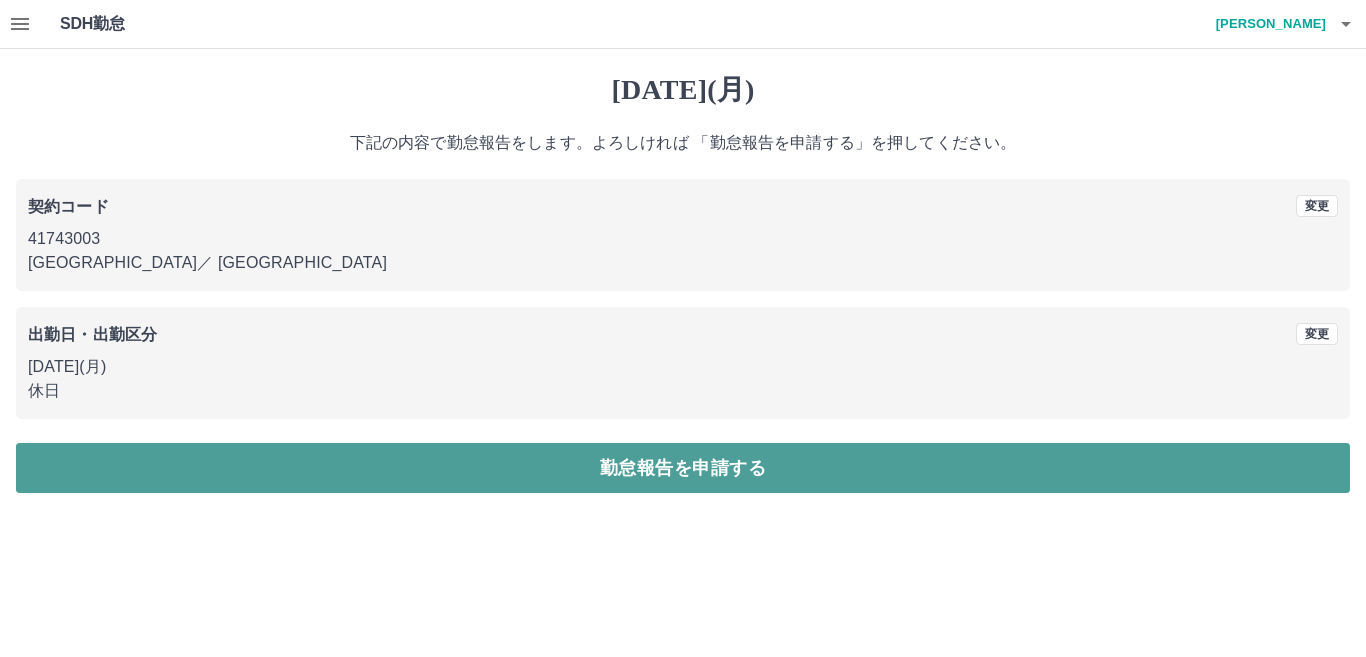 click on "勤怠報告を申請する" at bounding box center [683, 468] 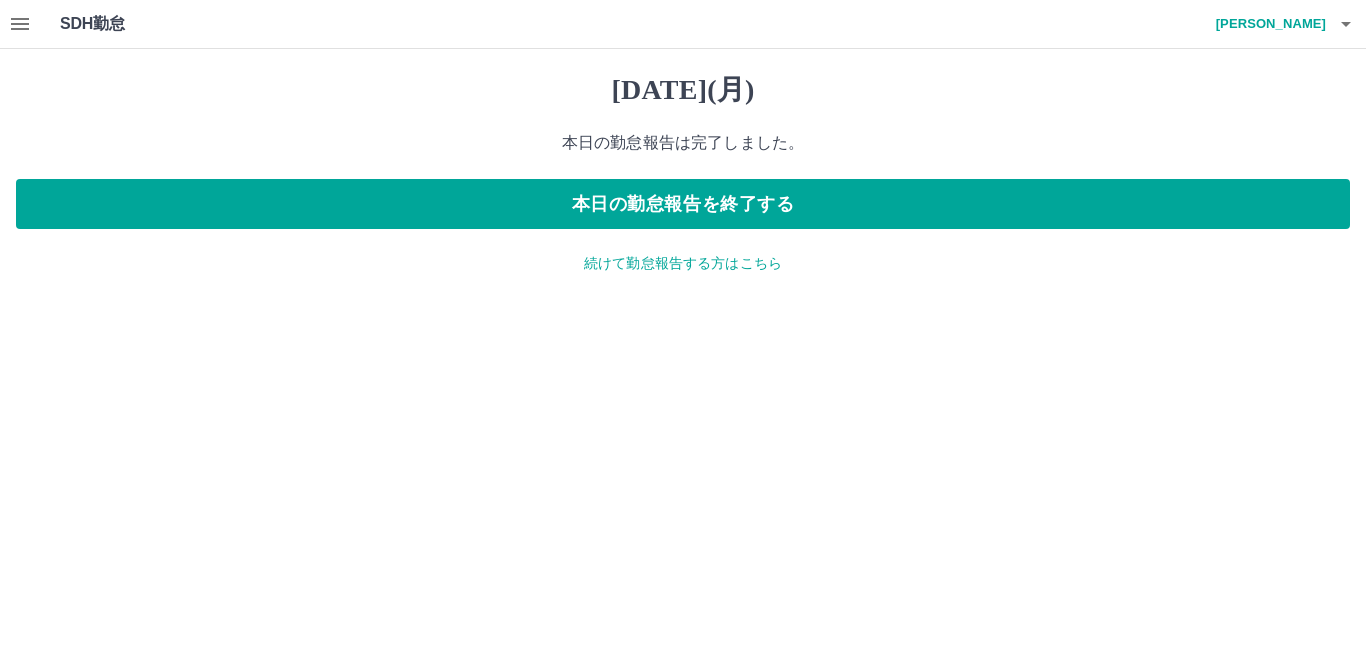 click 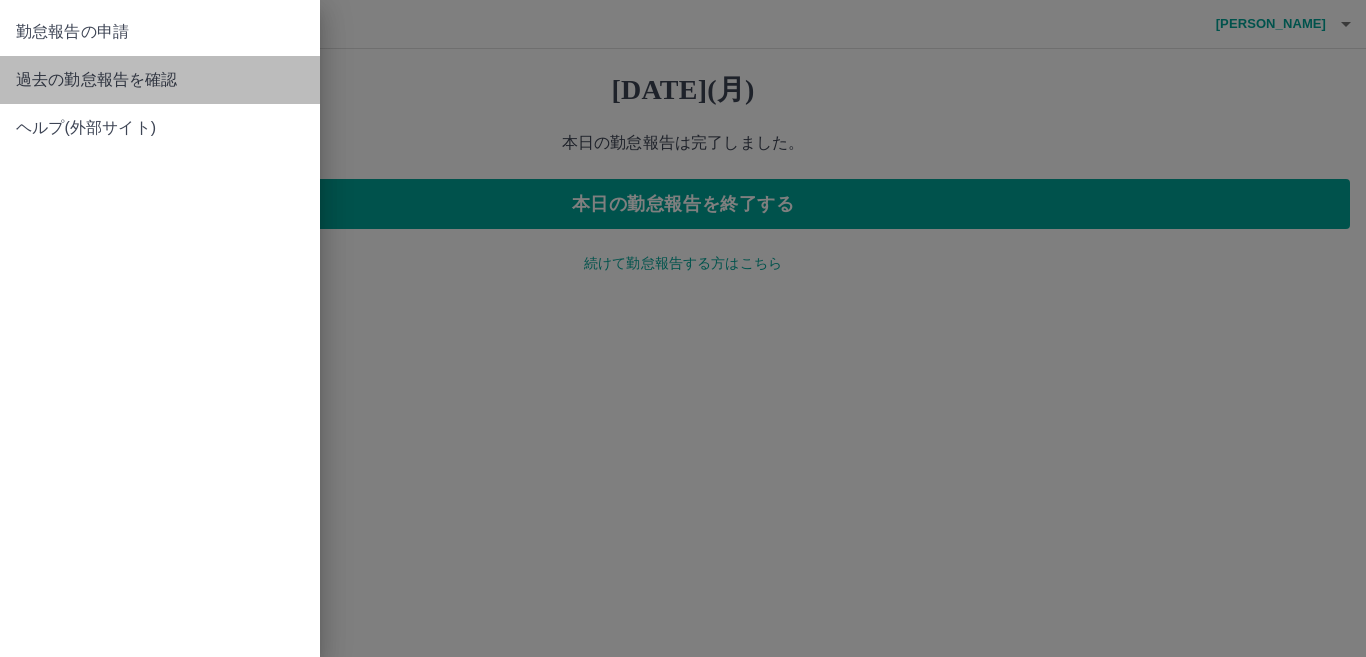click on "過去の勤怠報告を確認" at bounding box center (160, 80) 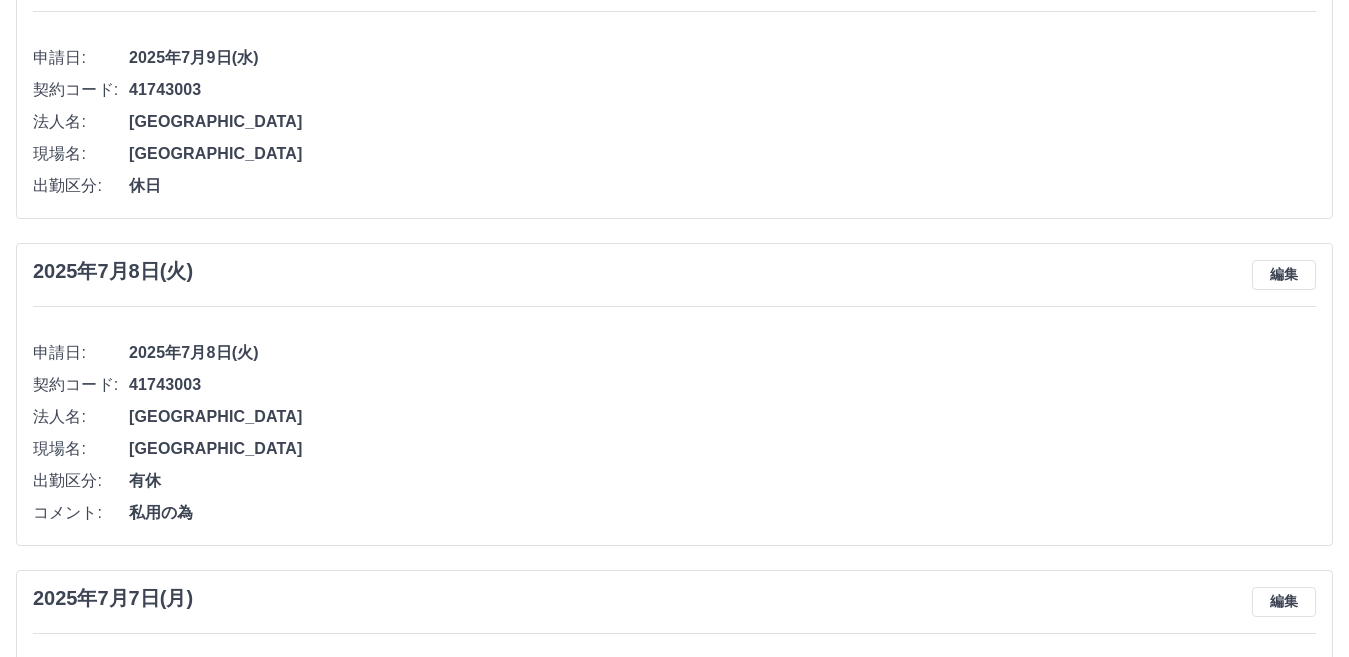 scroll, scrollTop: 1973, scrollLeft: 0, axis: vertical 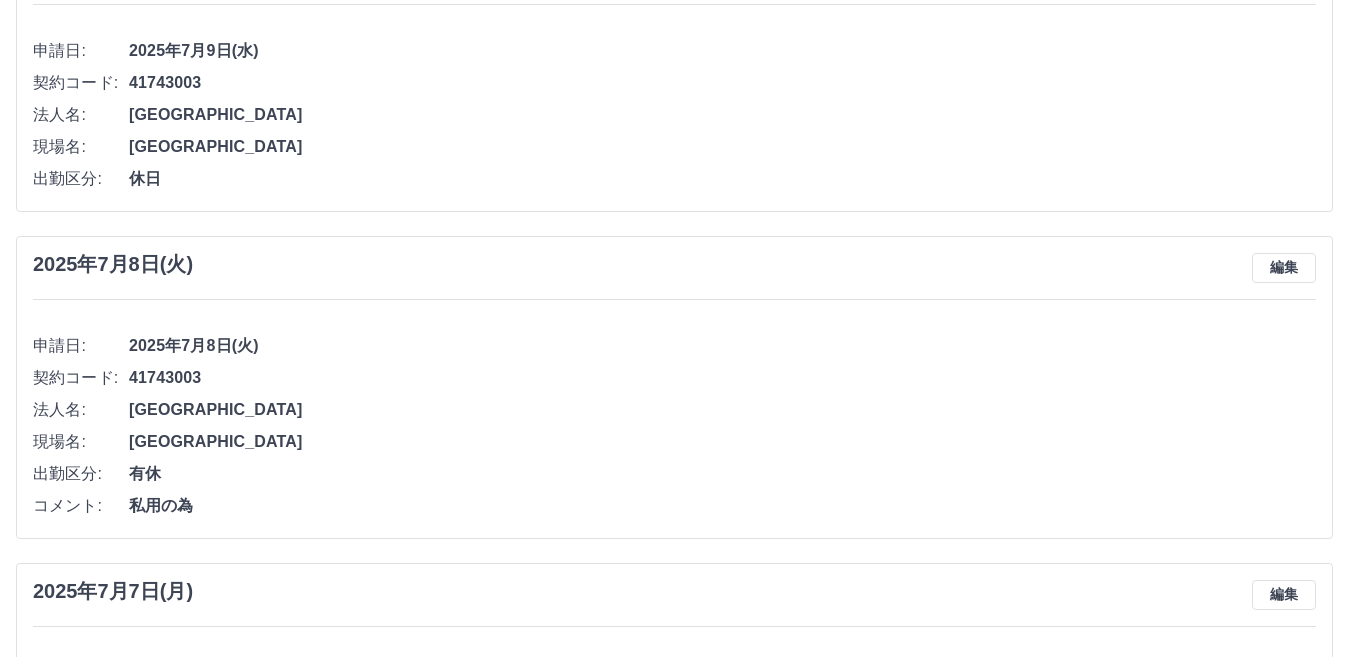 click on "41743003" at bounding box center (722, 83) 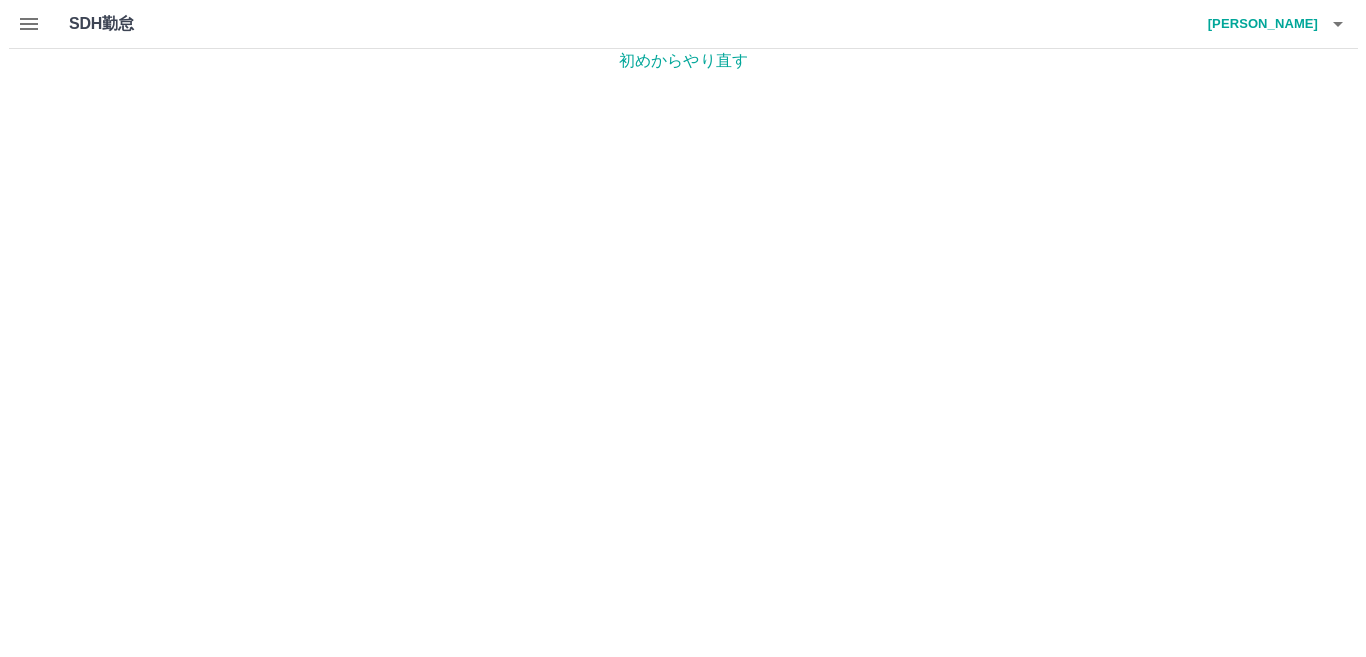 scroll, scrollTop: 0, scrollLeft: 0, axis: both 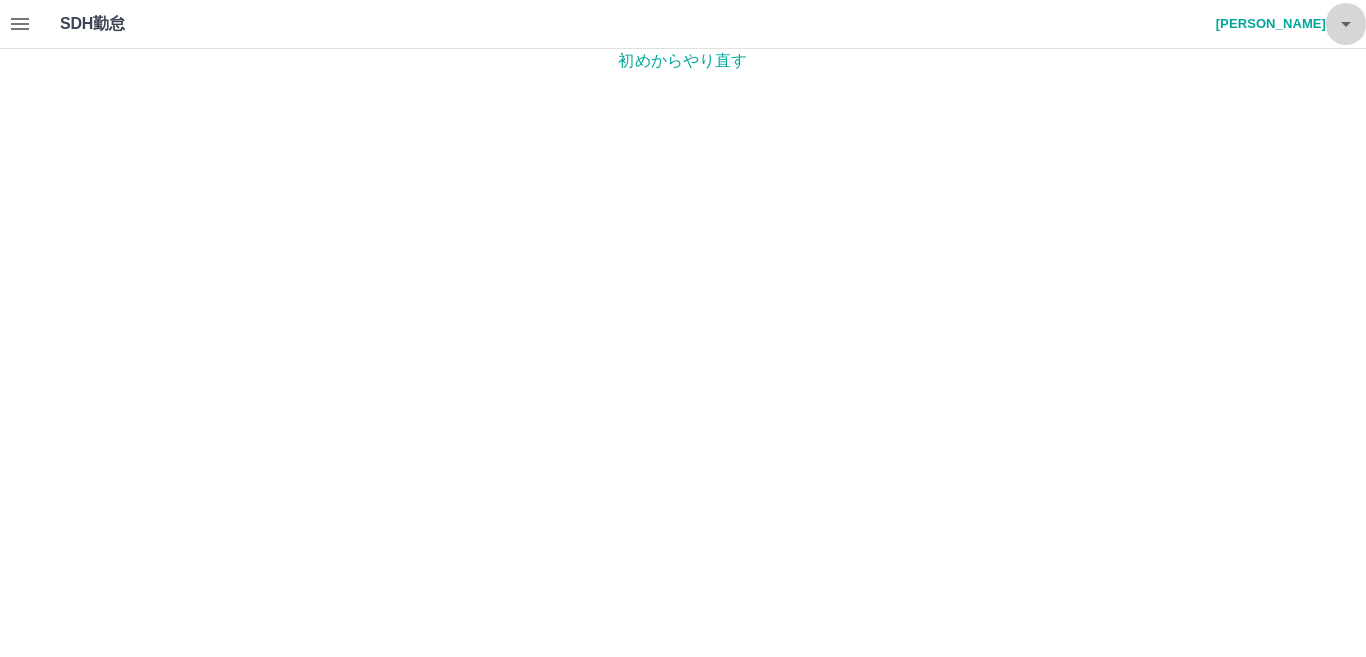click 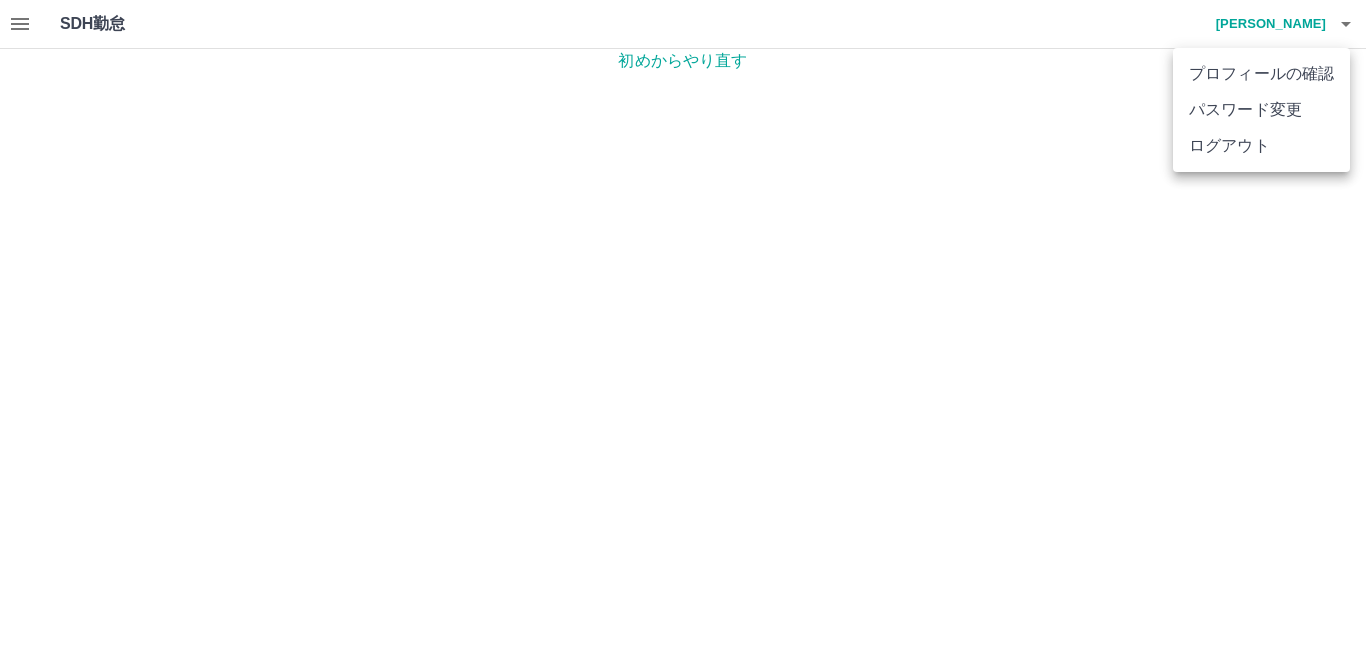click on "ログアウト" at bounding box center (1261, 146) 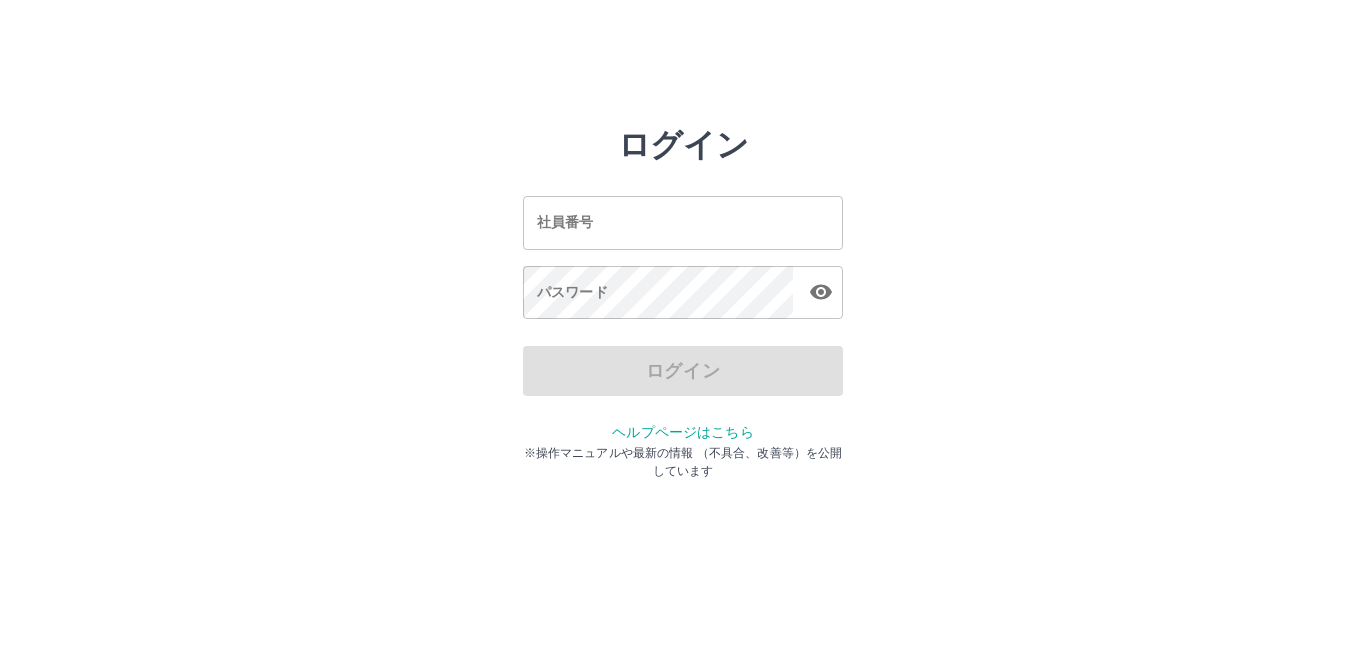 scroll, scrollTop: 0, scrollLeft: 0, axis: both 